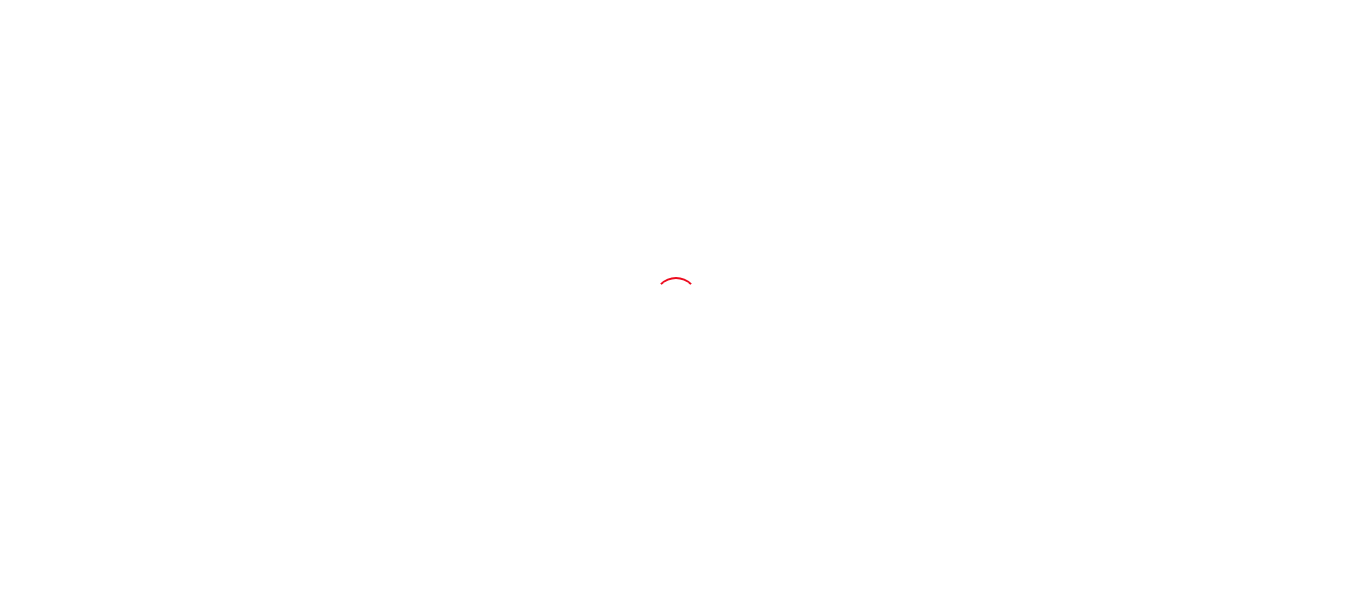 scroll, scrollTop: 0, scrollLeft: 0, axis: both 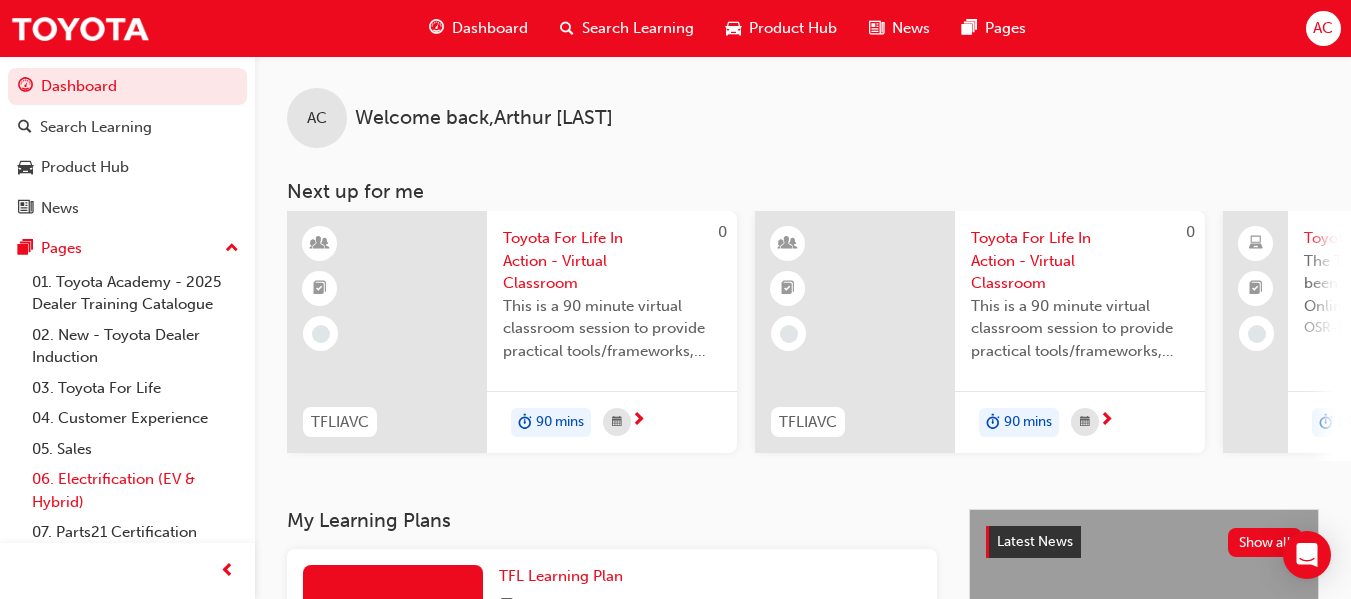 click on "06. Electrification (EV & Hybrid)" at bounding box center (135, 490) 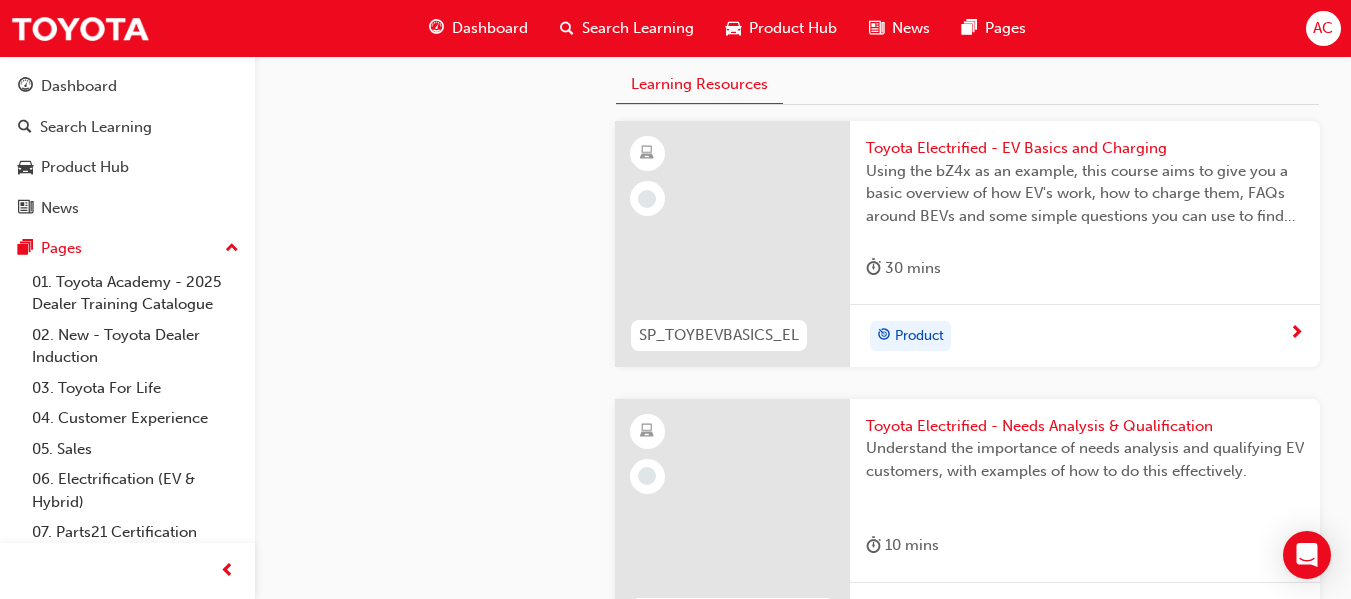scroll, scrollTop: 520, scrollLeft: 0, axis: vertical 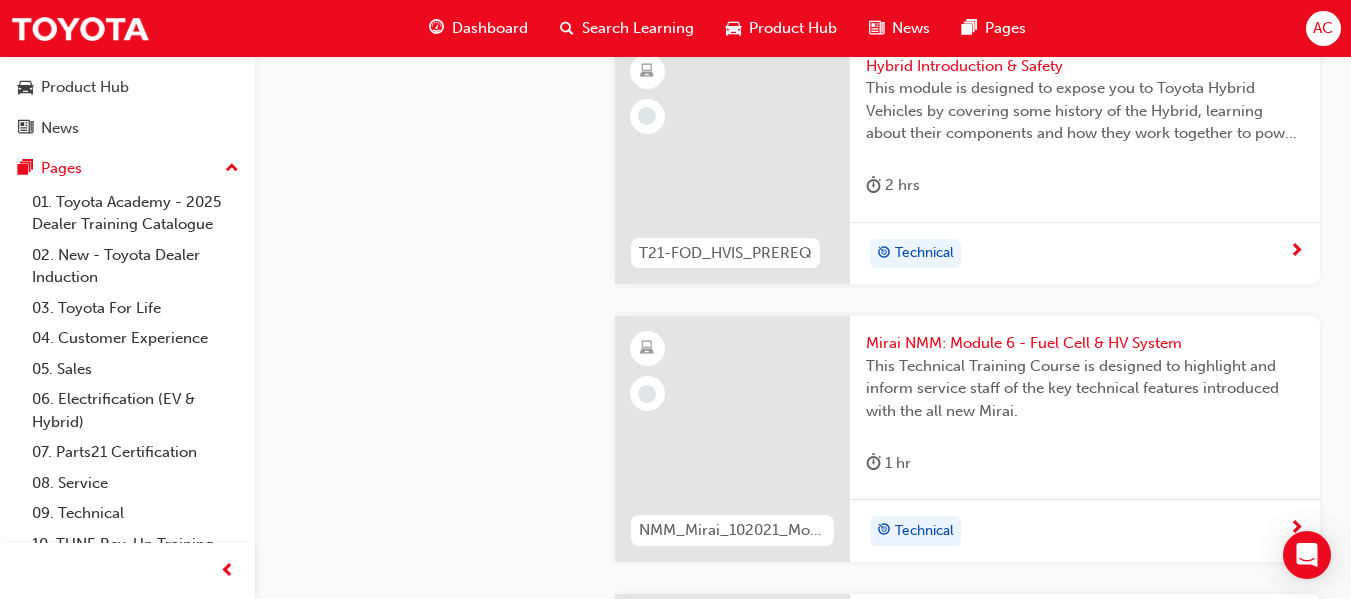 click at bounding box center [732, 439] 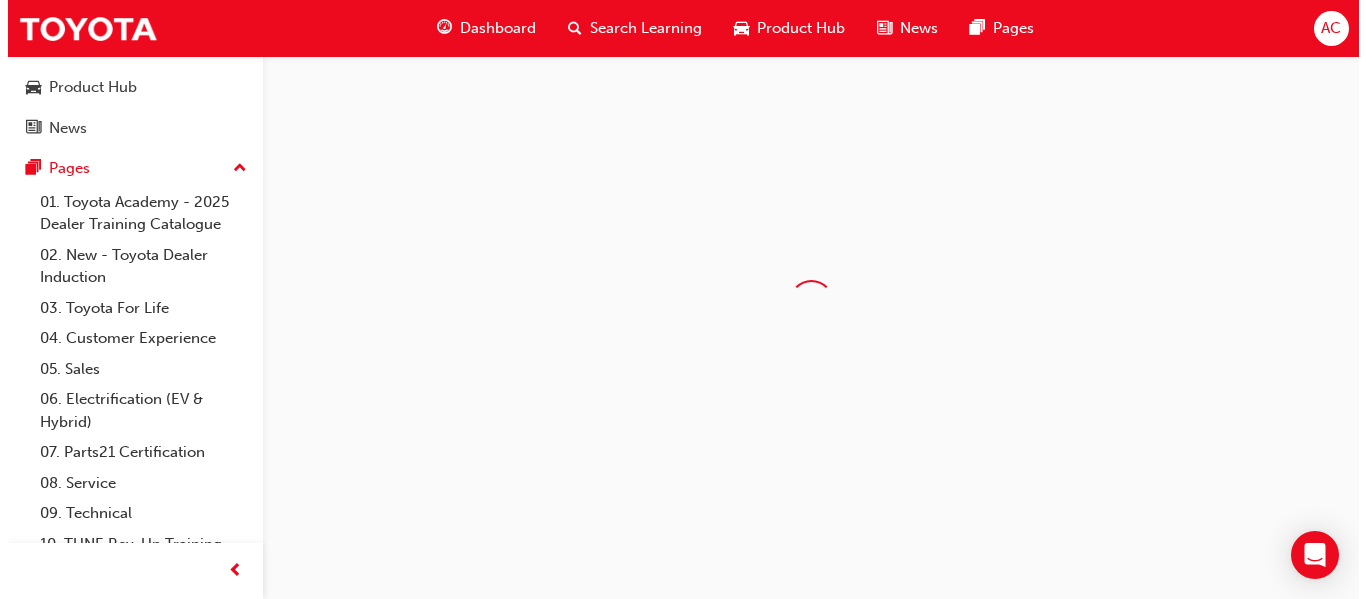 scroll, scrollTop: 0, scrollLeft: 0, axis: both 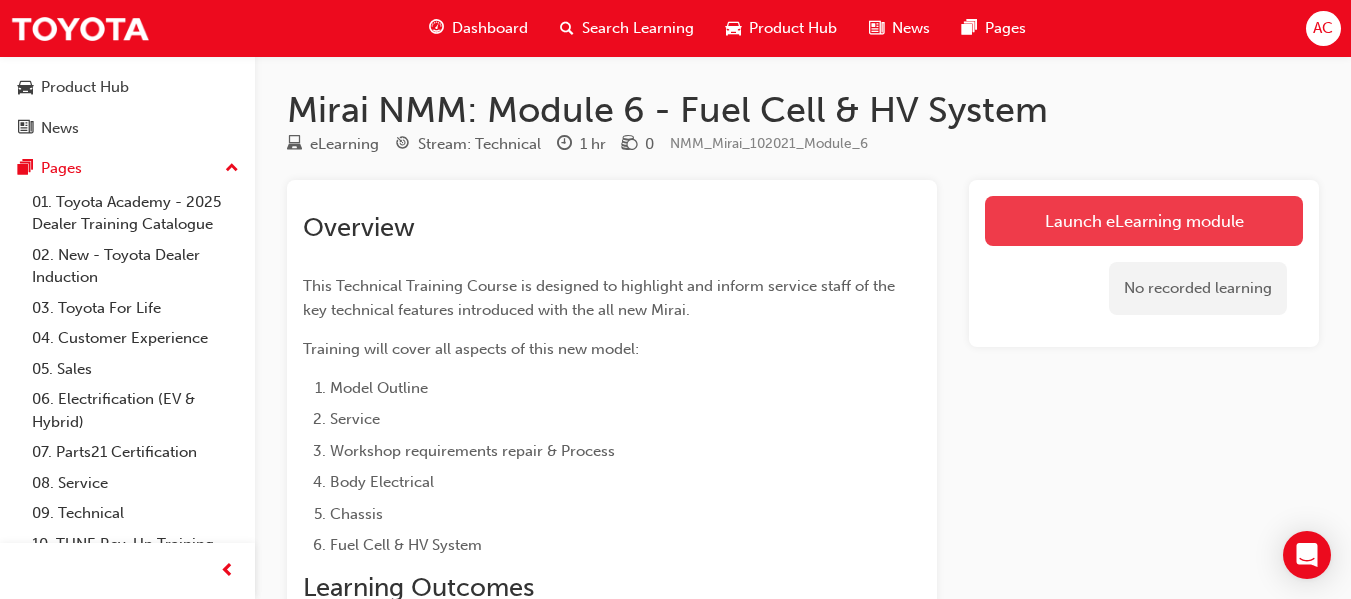 click on "Launch eLearning module" at bounding box center (1144, 221) 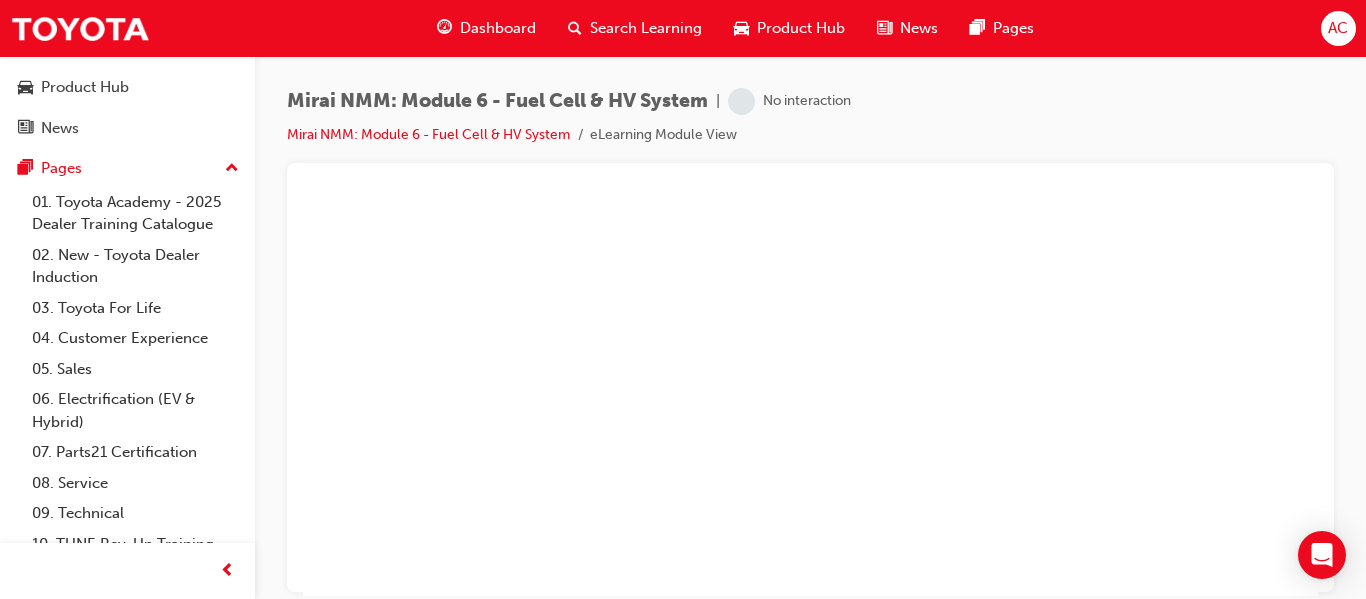 scroll, scrollTop: 0, scrollLeft: 0, axis: both 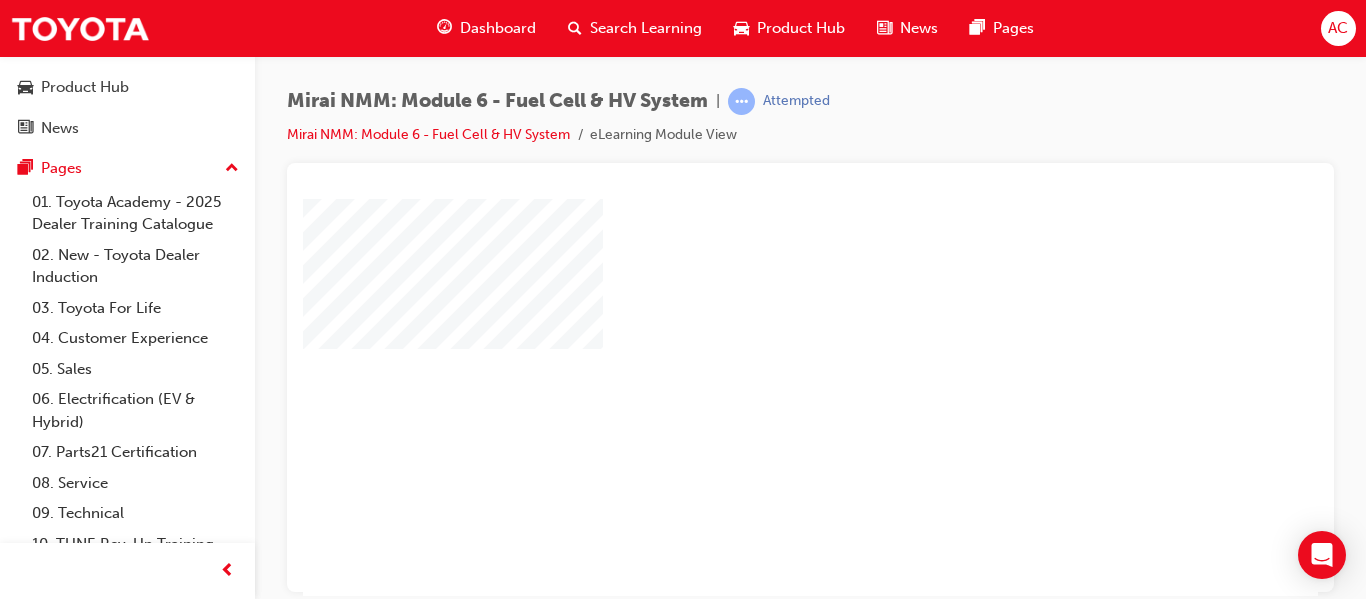 click at bounding box center (983, 558) 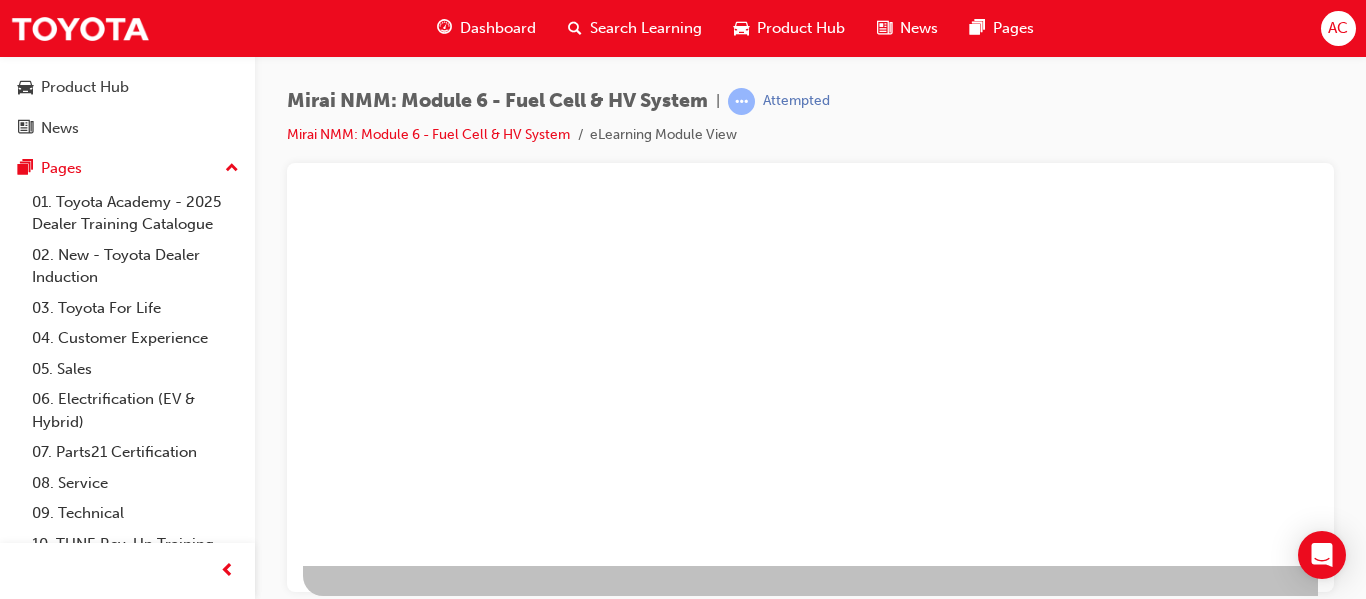 scroll, scrollTop: 0, scrollLeft: 0, axis: both 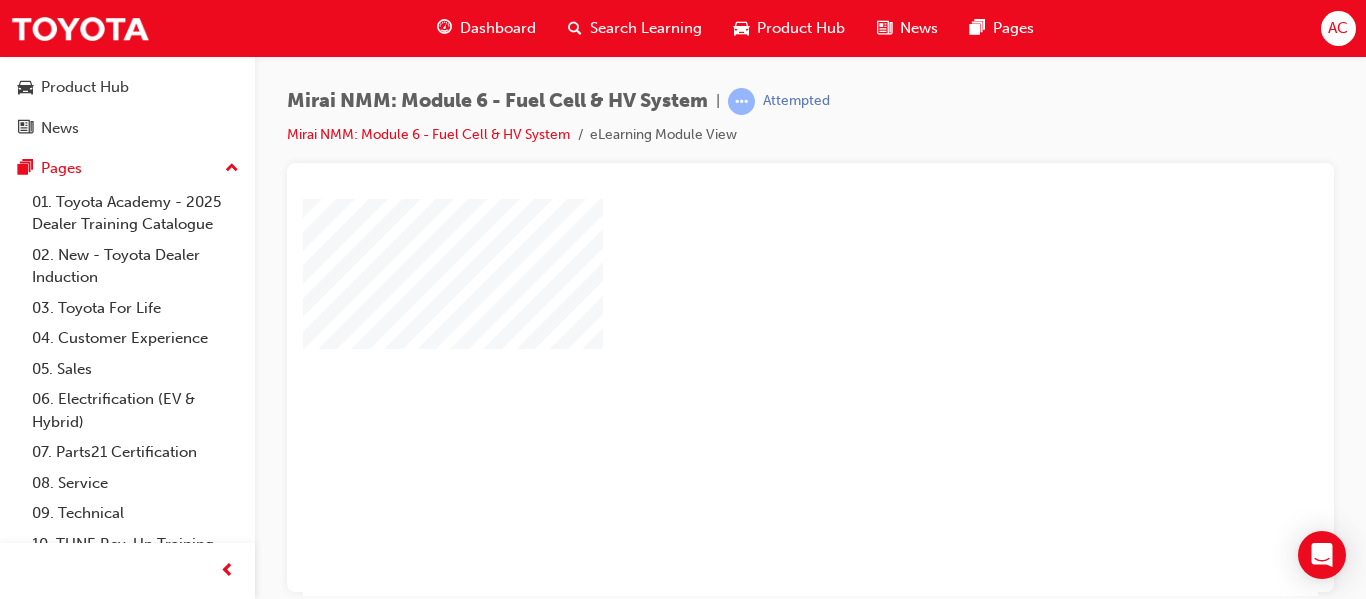 click at bounding box center (753, 339) 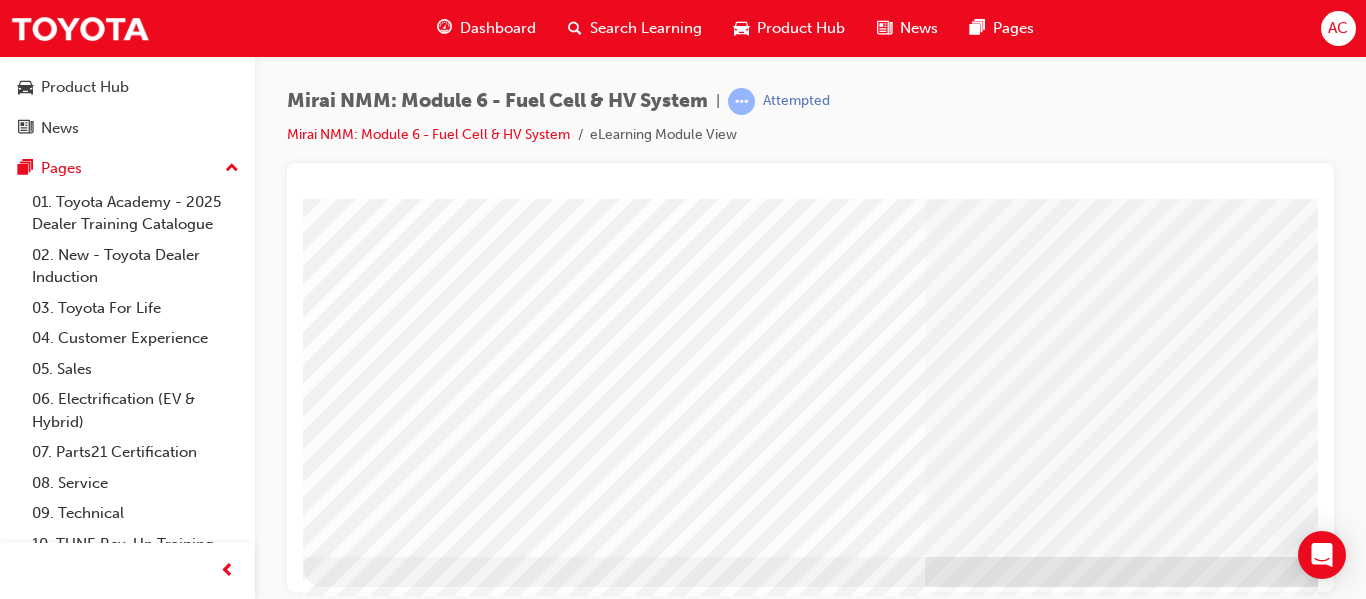 scroll, scrollTop: 368, scrollLeft: 0, axis: vertical 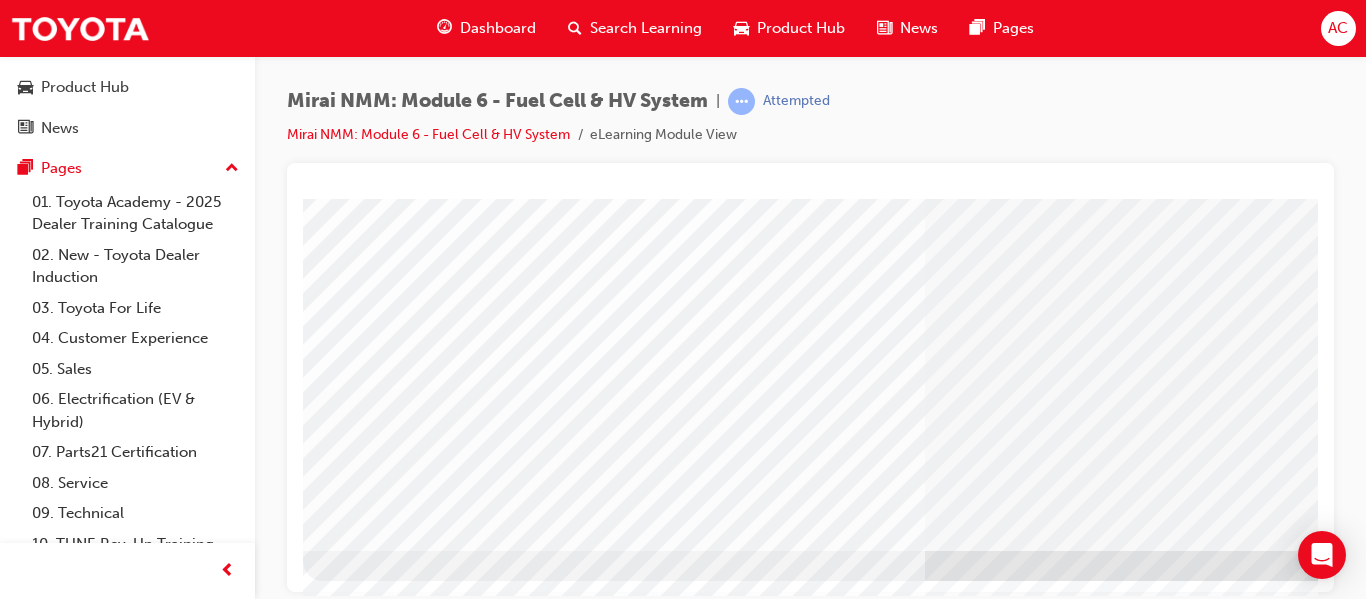 drag, startPoint x: 1310, startPoint y: 322, endPoint x: 1668, endPoint y: 743, distance: 552.6346 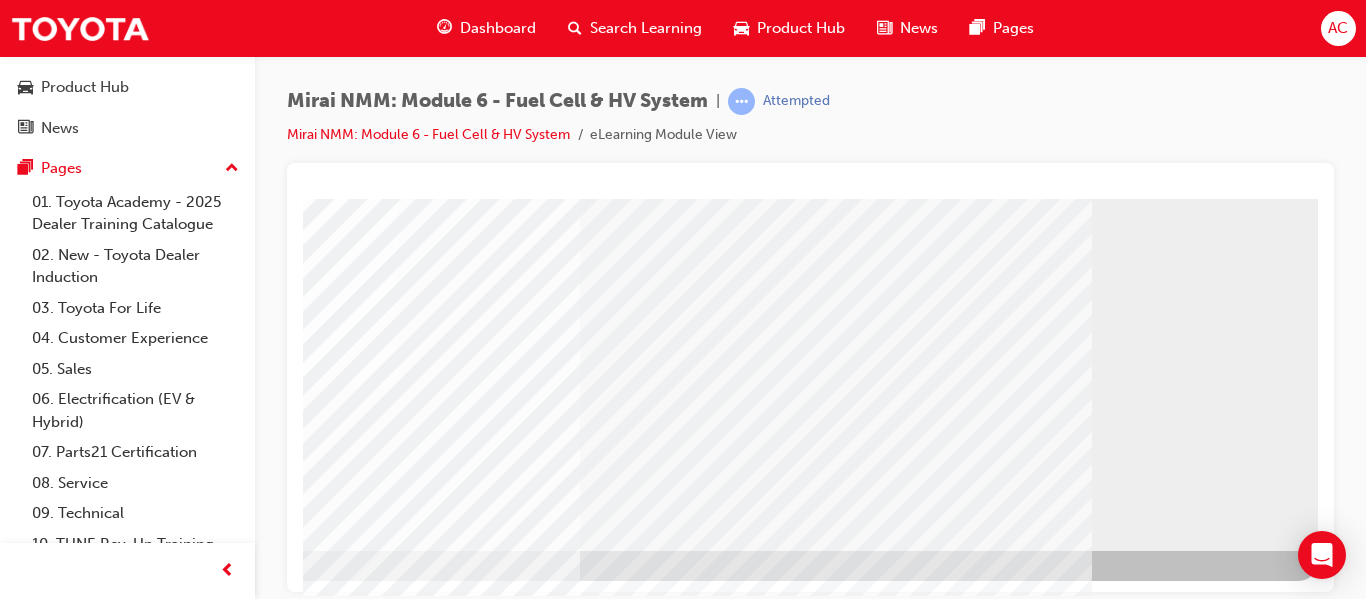 scroll, scrollTop: 368, scrollLeft: 360, axis: both 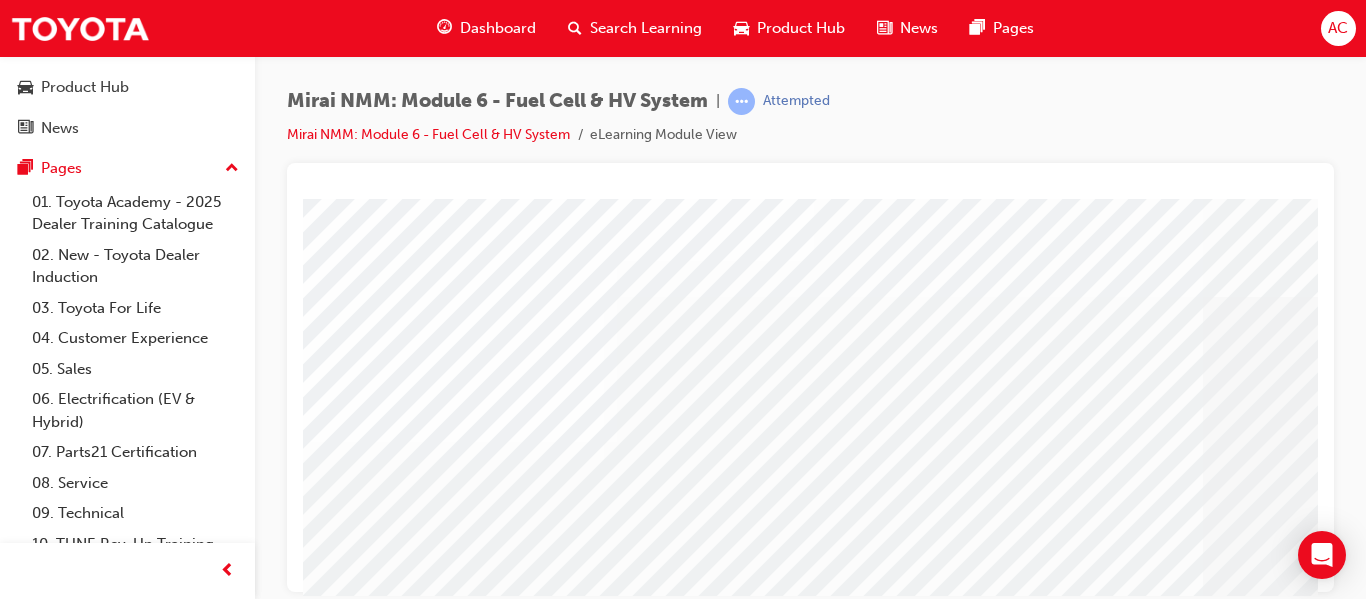 click at bounding box center [753, 2260] 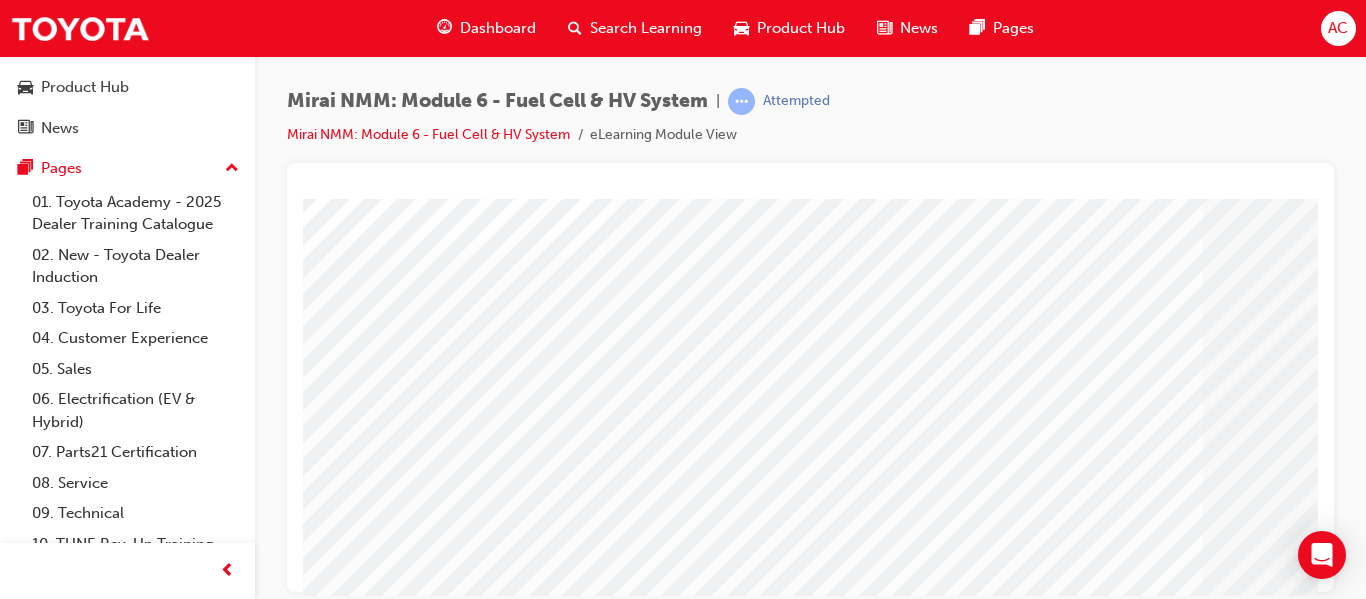 scroll, scrollTop: 168, scrollLeft: 0, axis: vertical 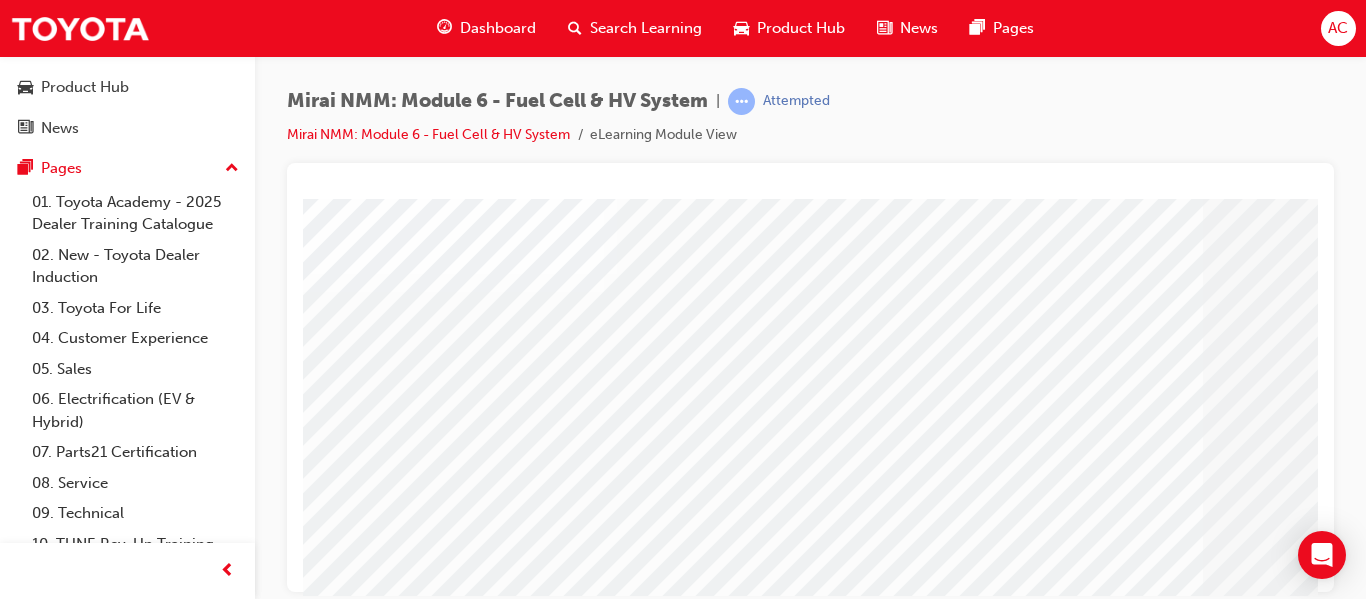 click at bounding box center (366, 3314) 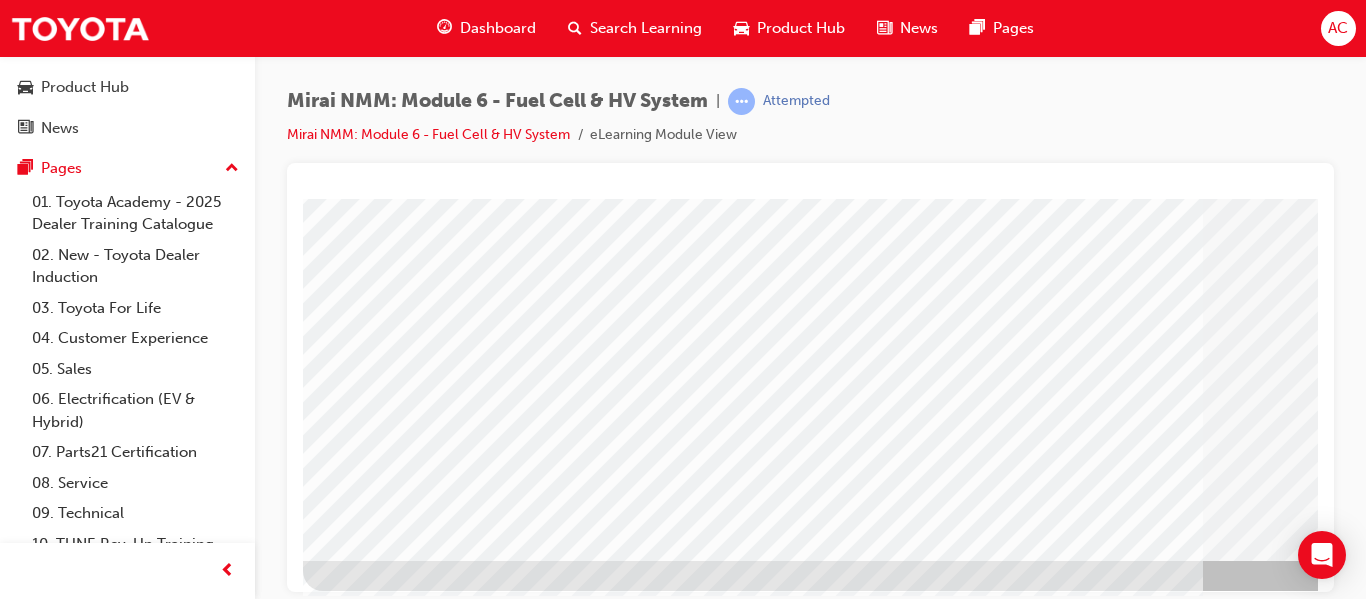 scroll, scrollTop: 368, scrollLeft: 0, axis: vertical 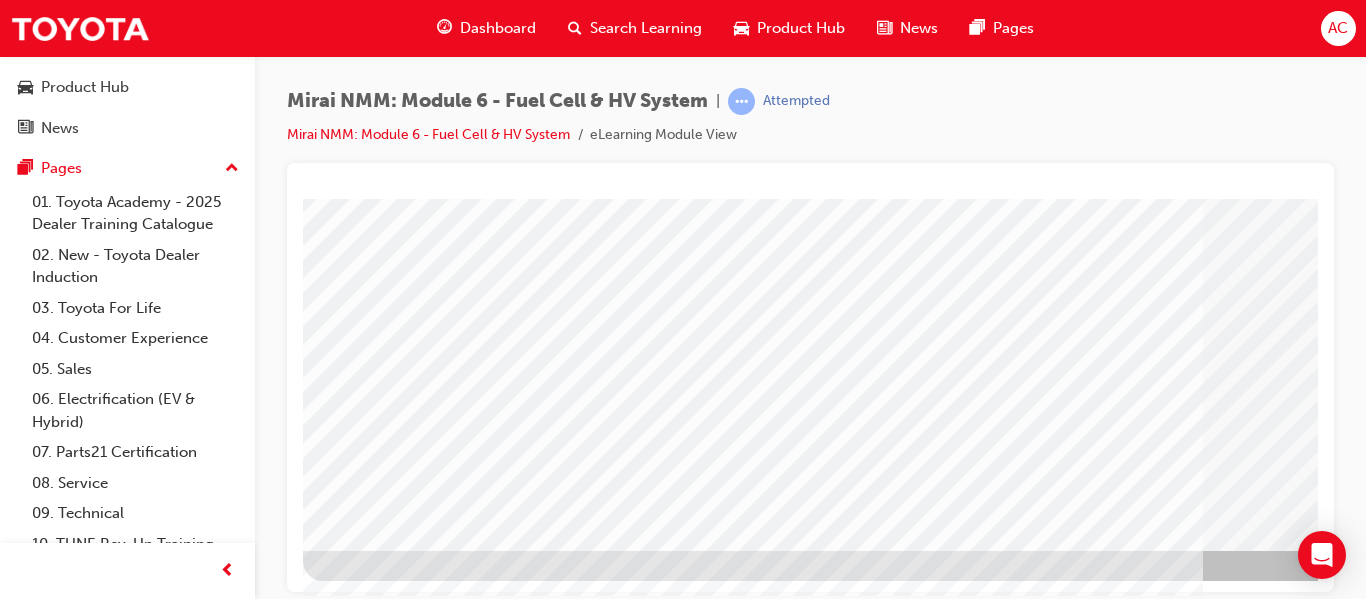 click at bounding box center [753, 1892] 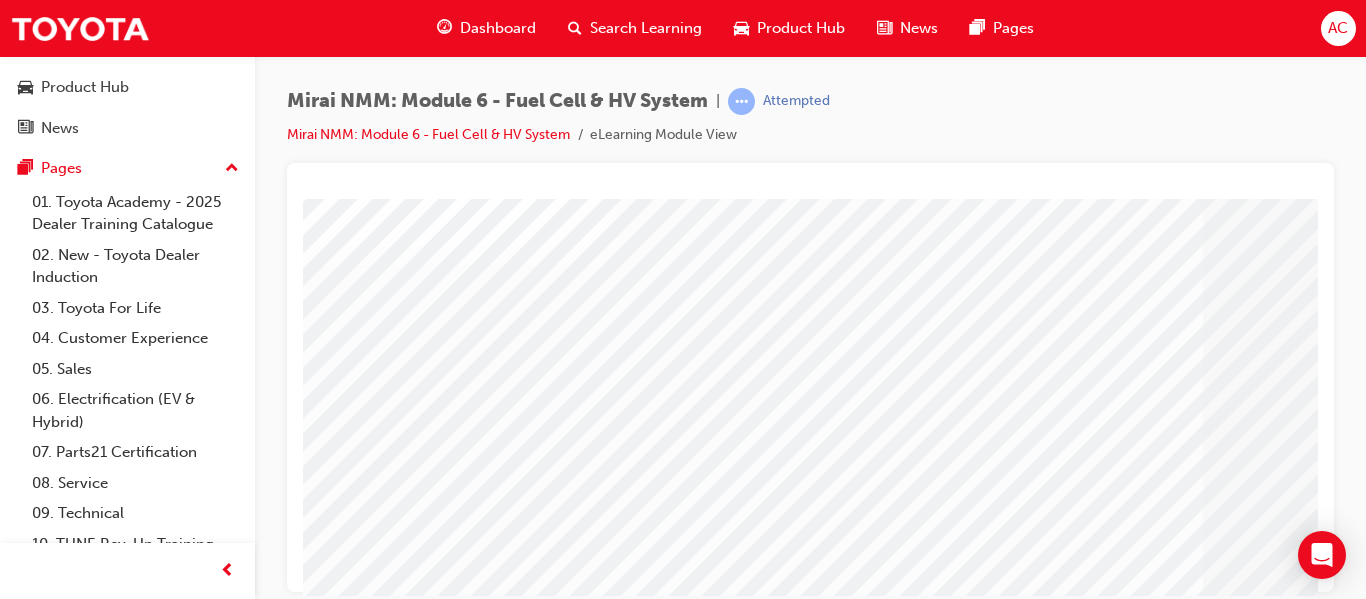 scroll, scrollTop: 68, scrollLeft: 0, axis: vertical 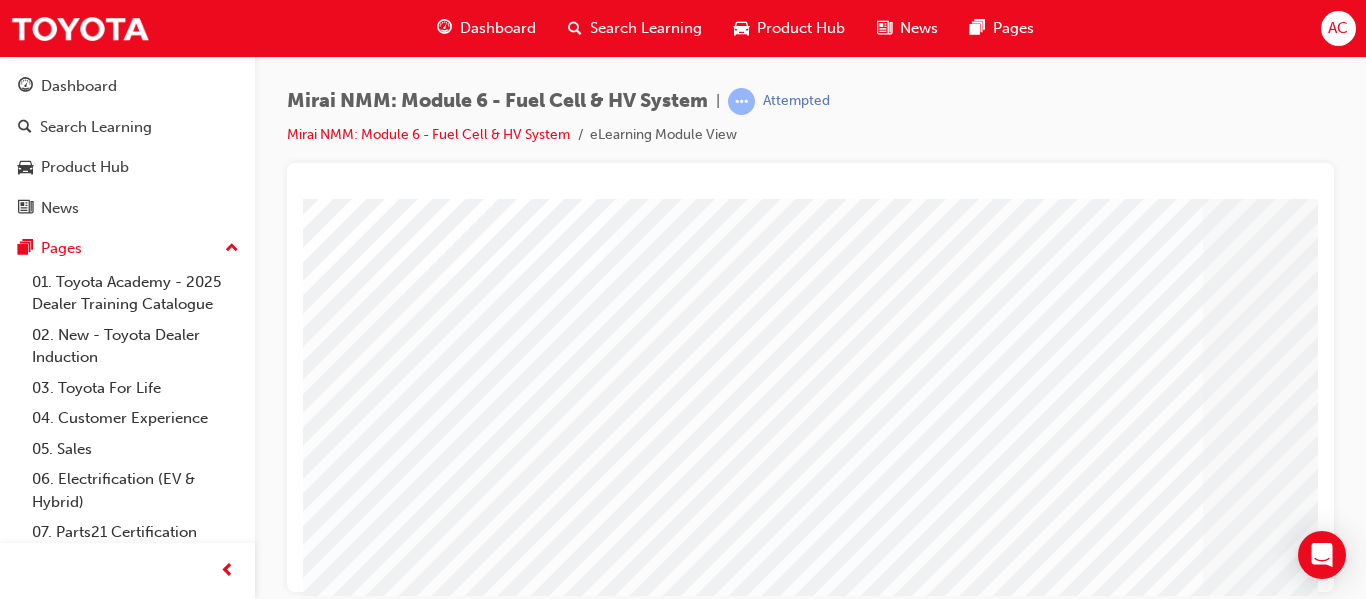 click at bounding box center [366, 3350] 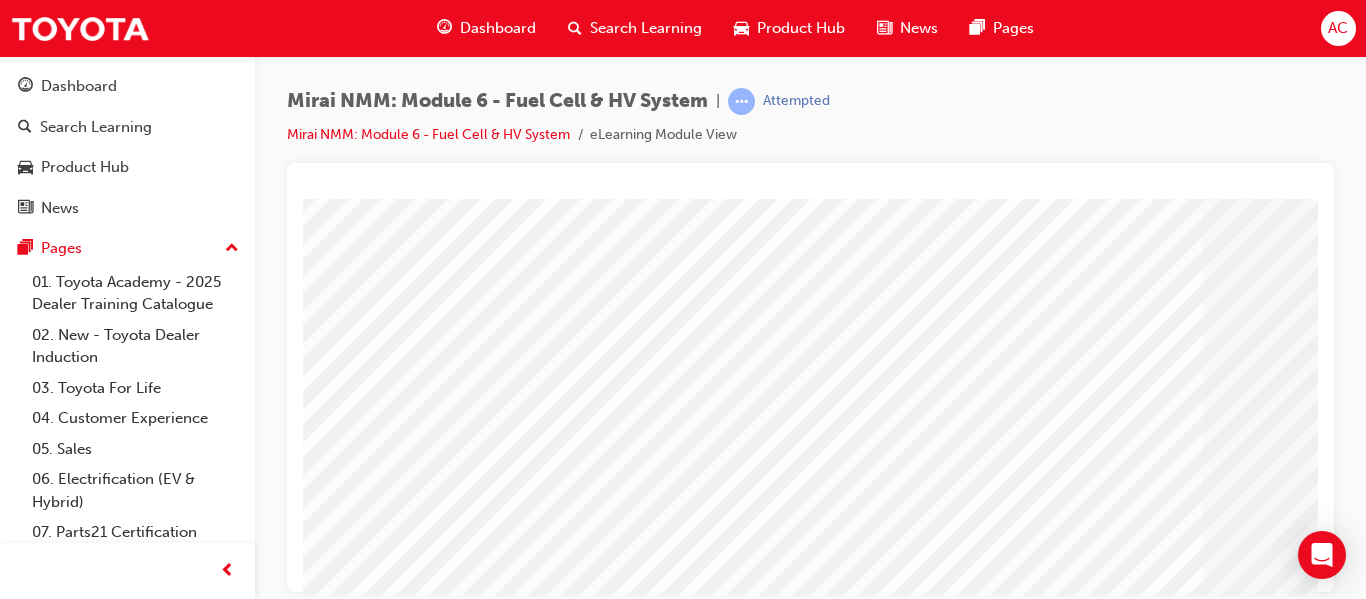 scroll, scrollTop: 268, scrollLeft: 0, axis: vertical 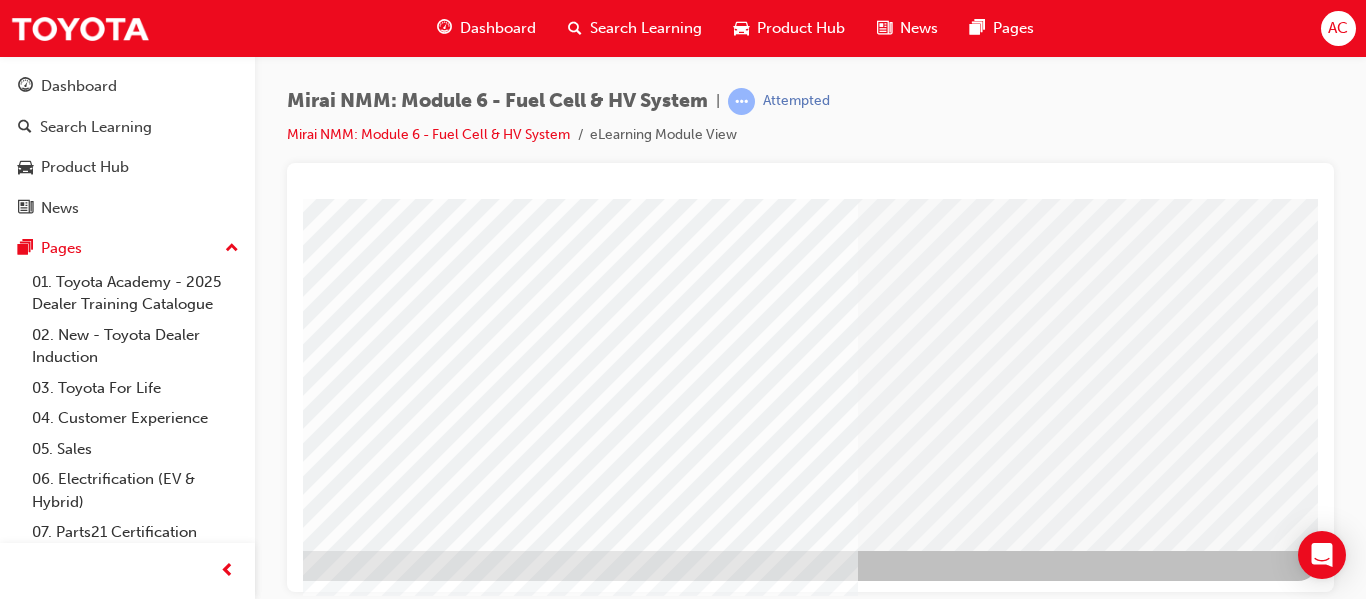 click at bounding box center [21, 3410] 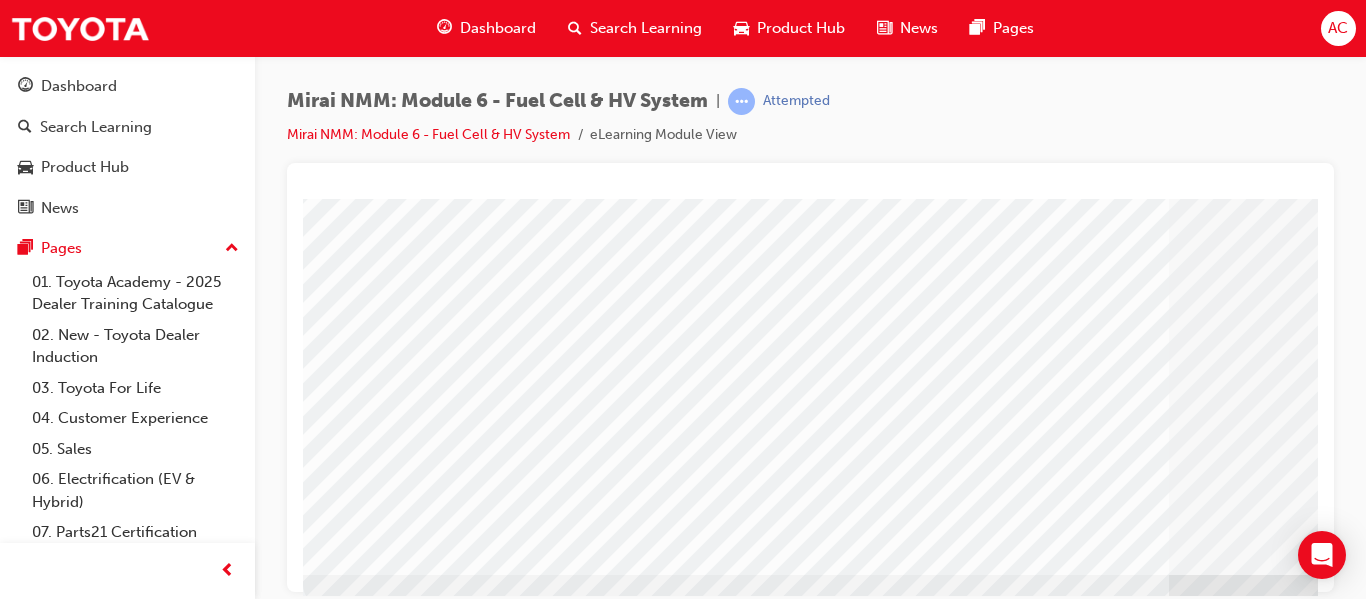 scroll, scrollTop: 368, scrollLeft: 0, axis: vertical 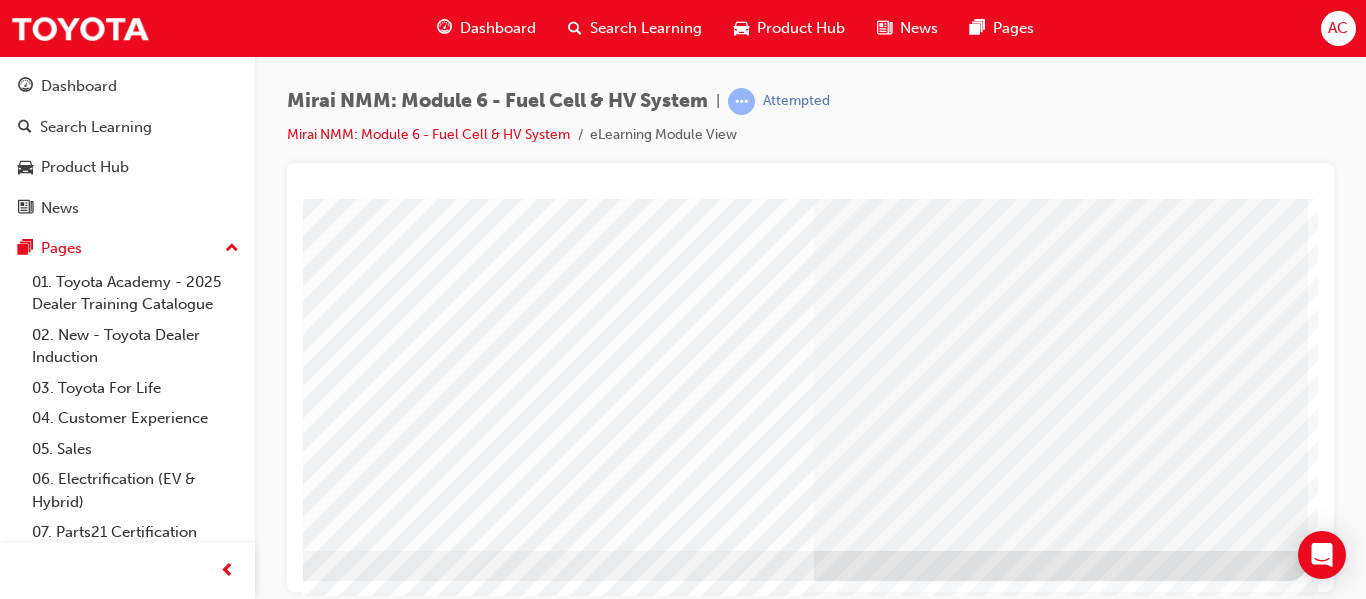 click at bounding box center (11, 2773) 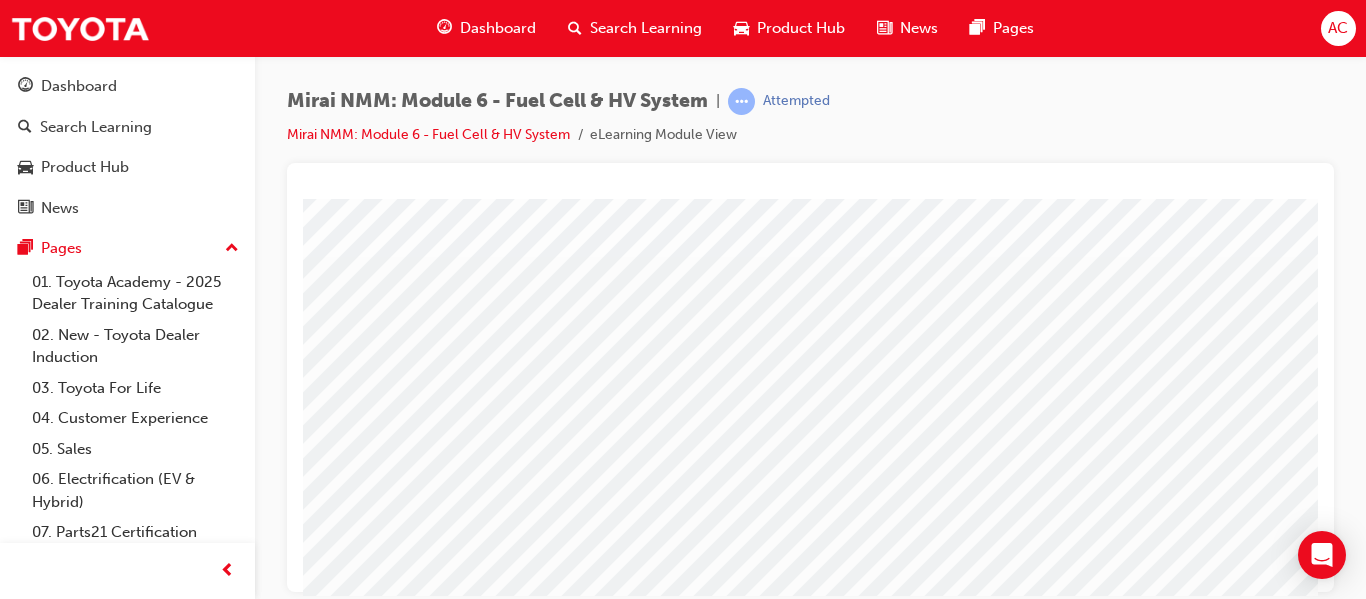 scroll, scrollTop: 368, scrollLeft: 0, axis: vertical 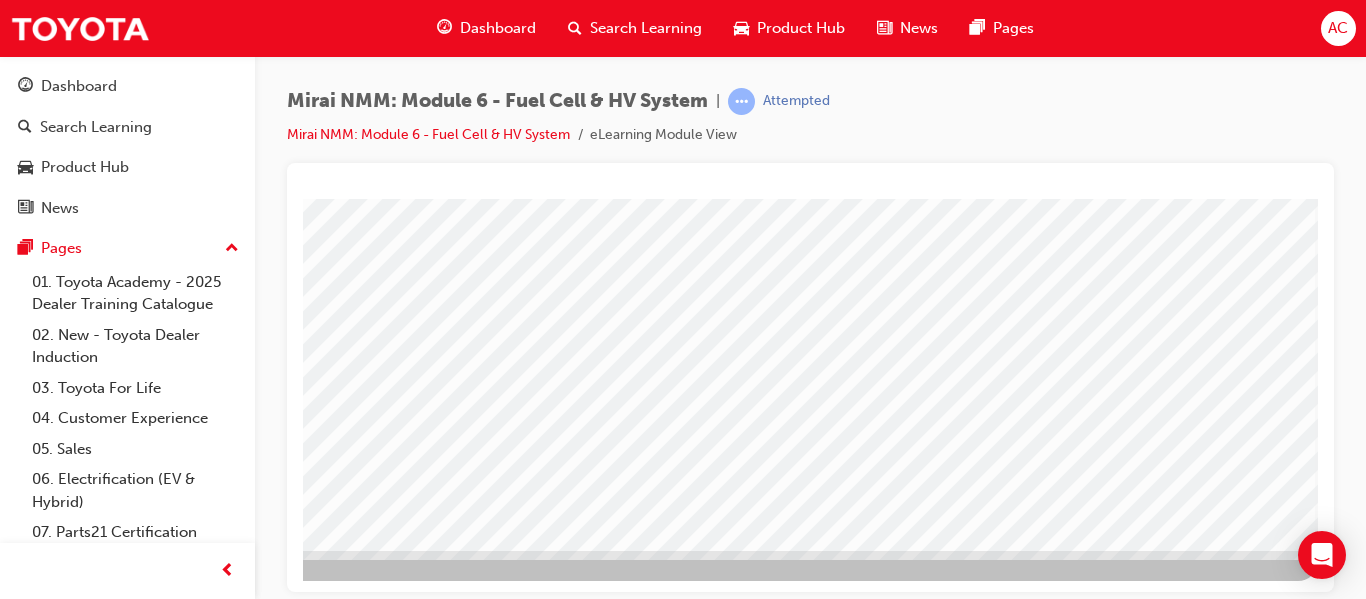 click at bounding box center (21, 2291) 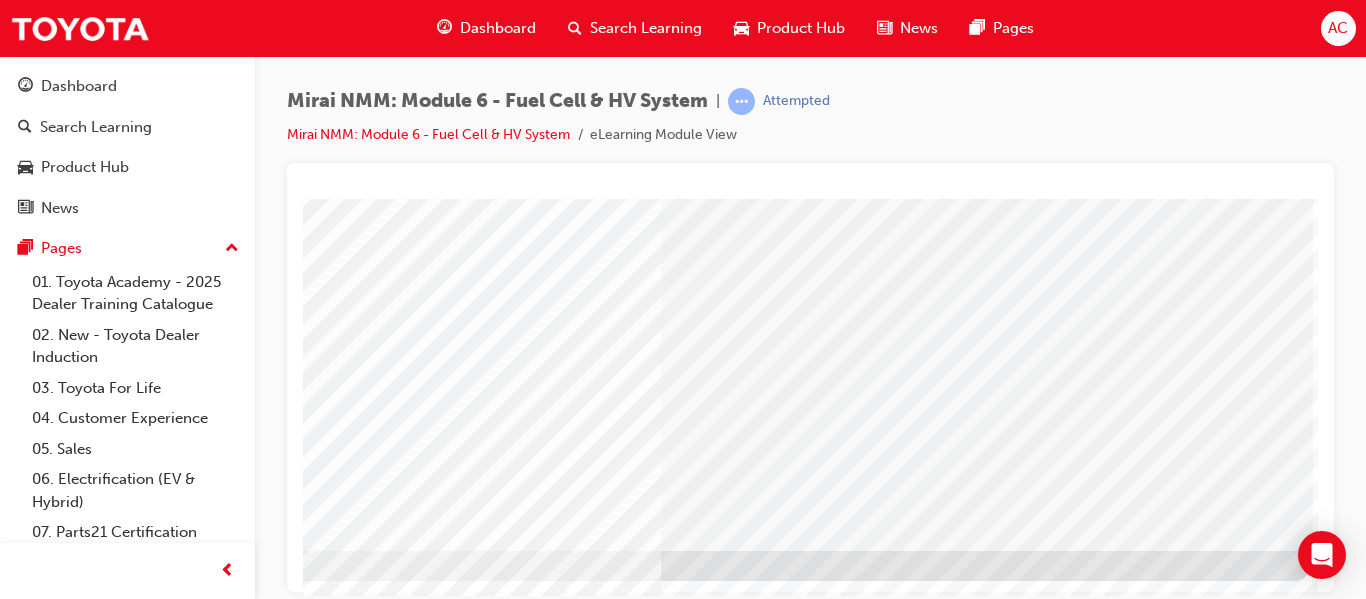 scroll, scrollTop: 0, scrollLeft: 0, axis: both 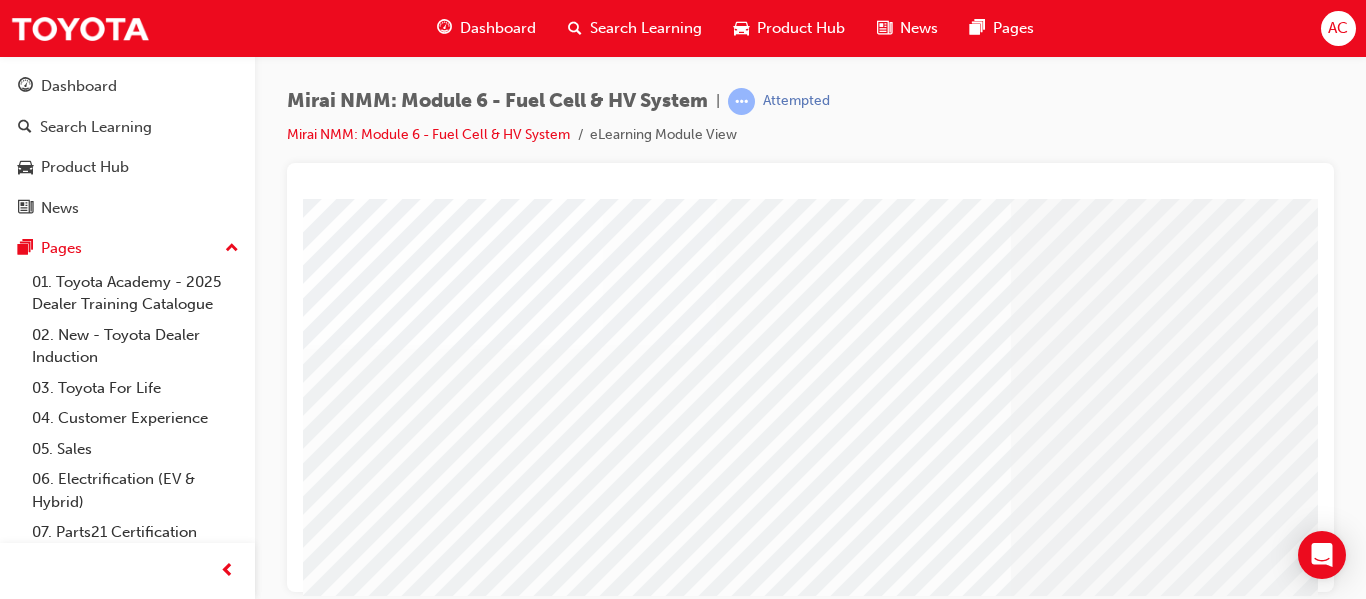 drag, startPoint x: 1268, startPoint y: 187, endPoint x: 894, endPoint y: 159, distance: 375.04666 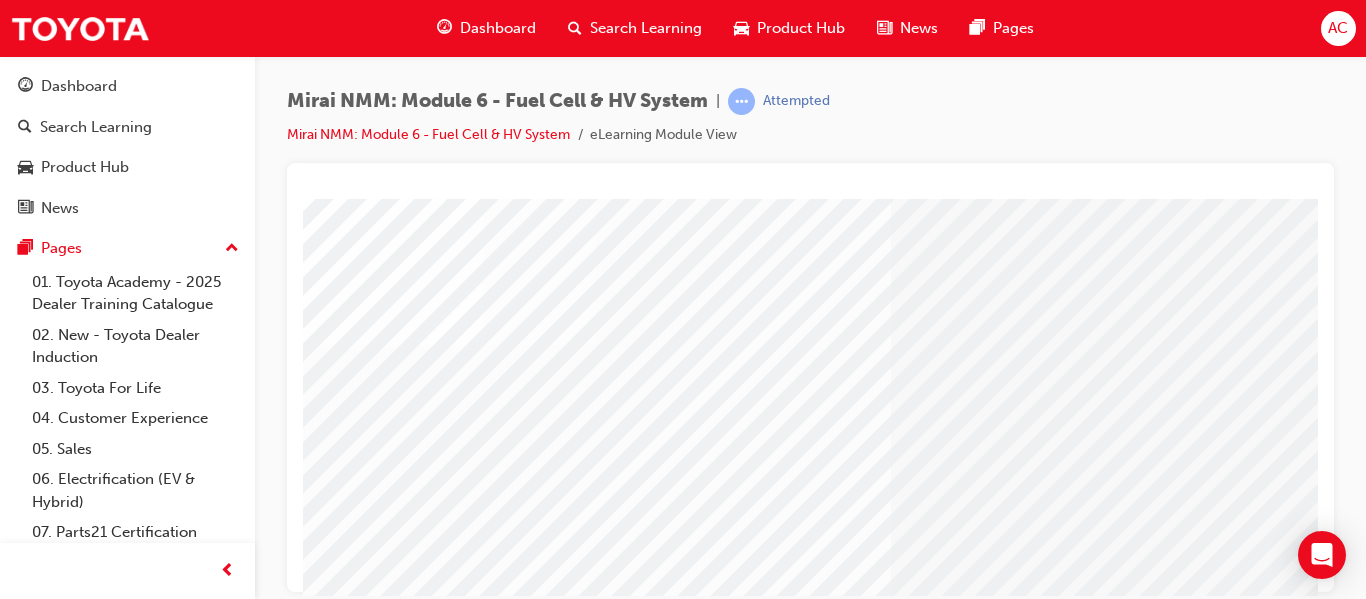 scroll, scrollTop: 0, scrollLeft: 160, axis: horizontal 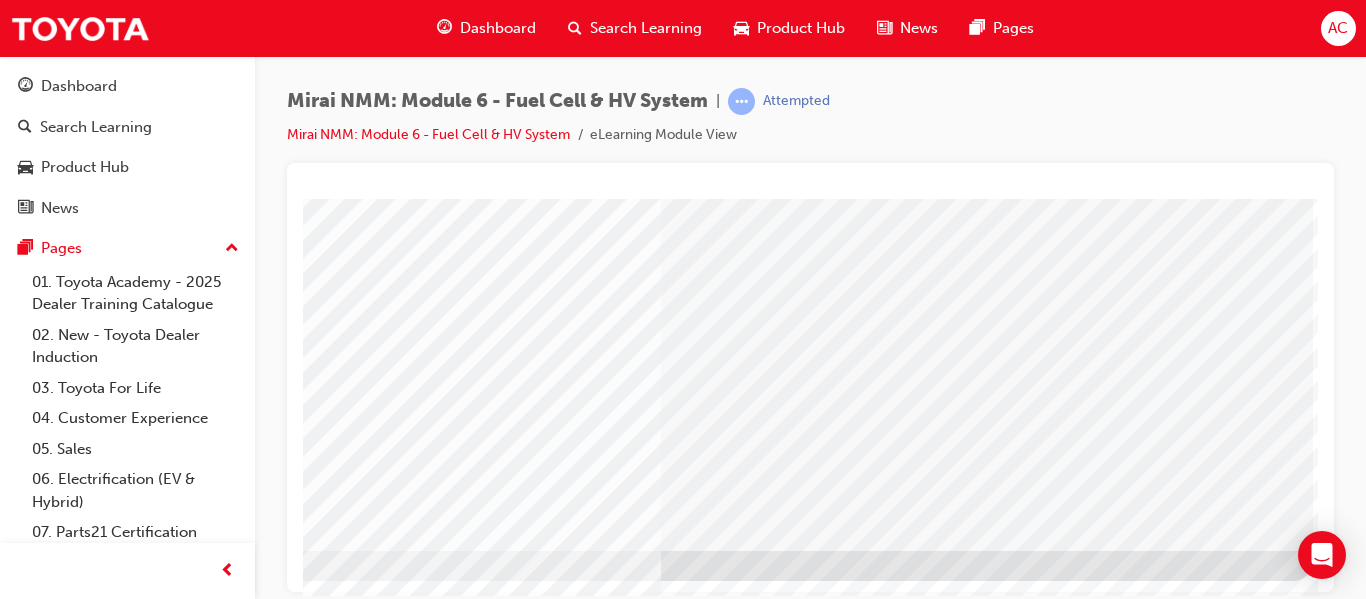 click at bounding box center [16, 2664] 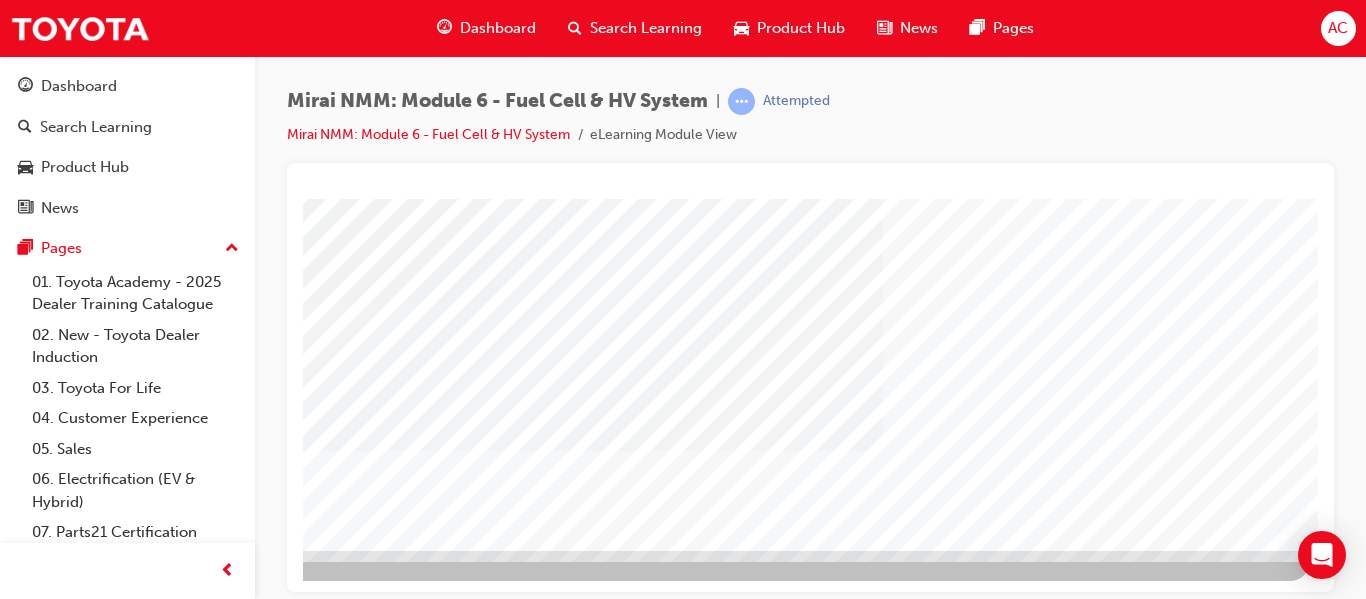 scroll, scrollTop: 0, scrollLeft: 0, axis: both 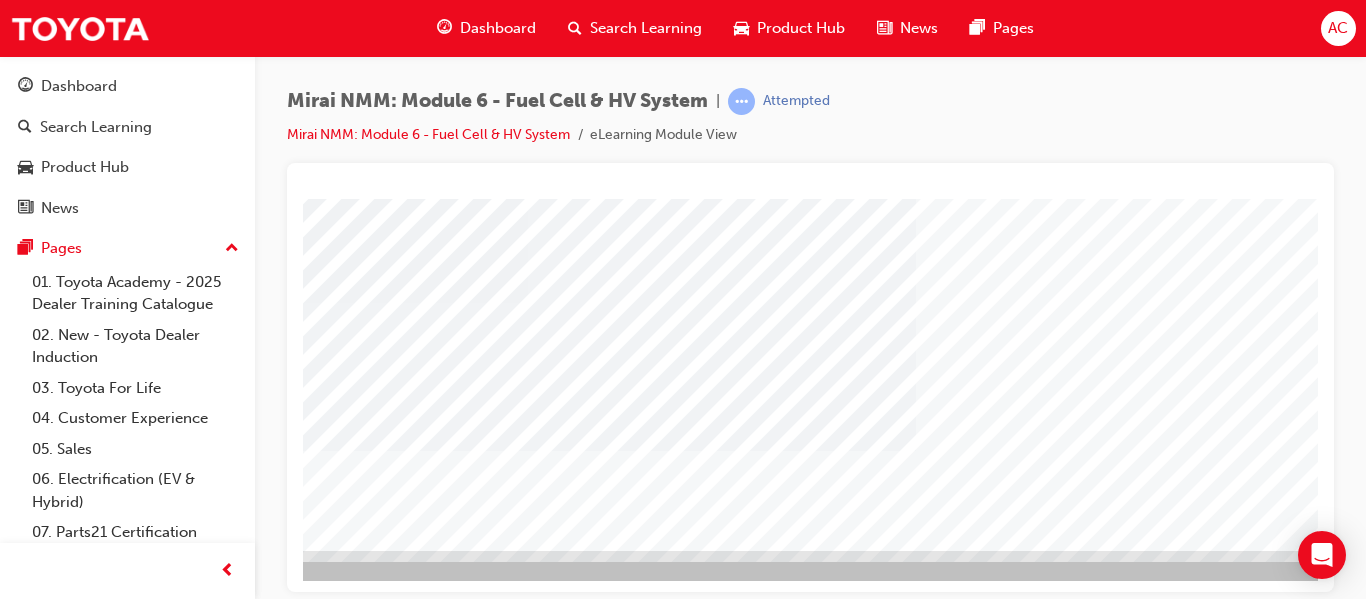 click at bounding box center [46, 1335] 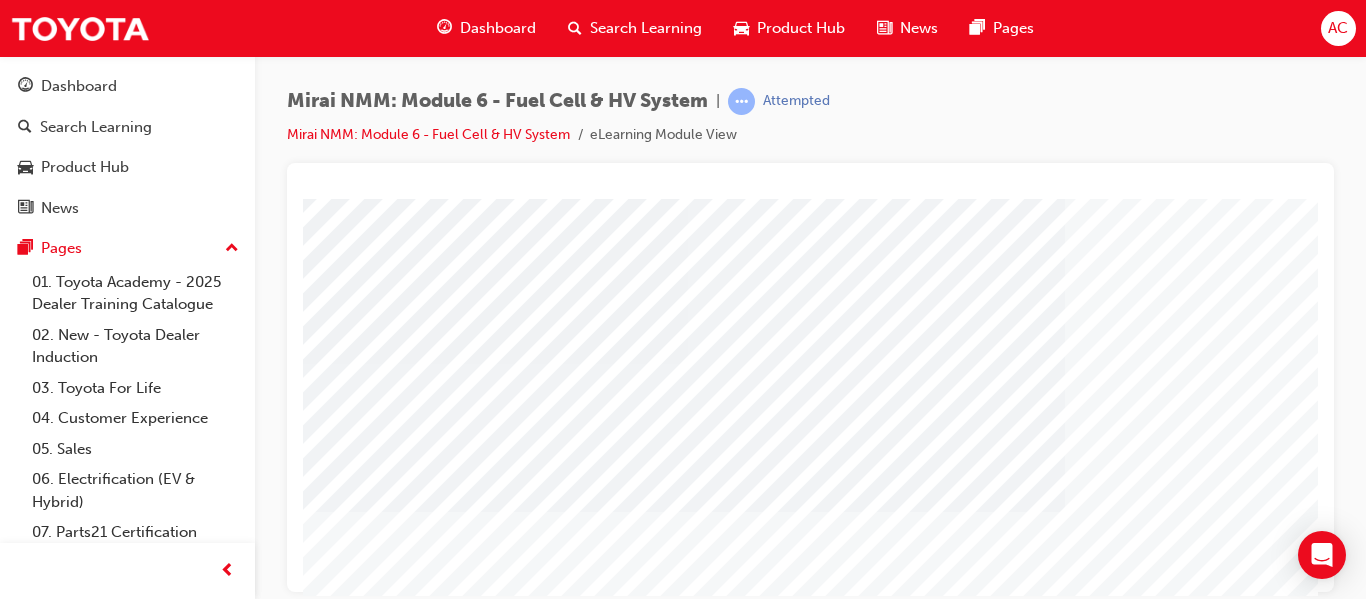 scroll, scrollTop: 368, scrollLeft: 160, axis: both 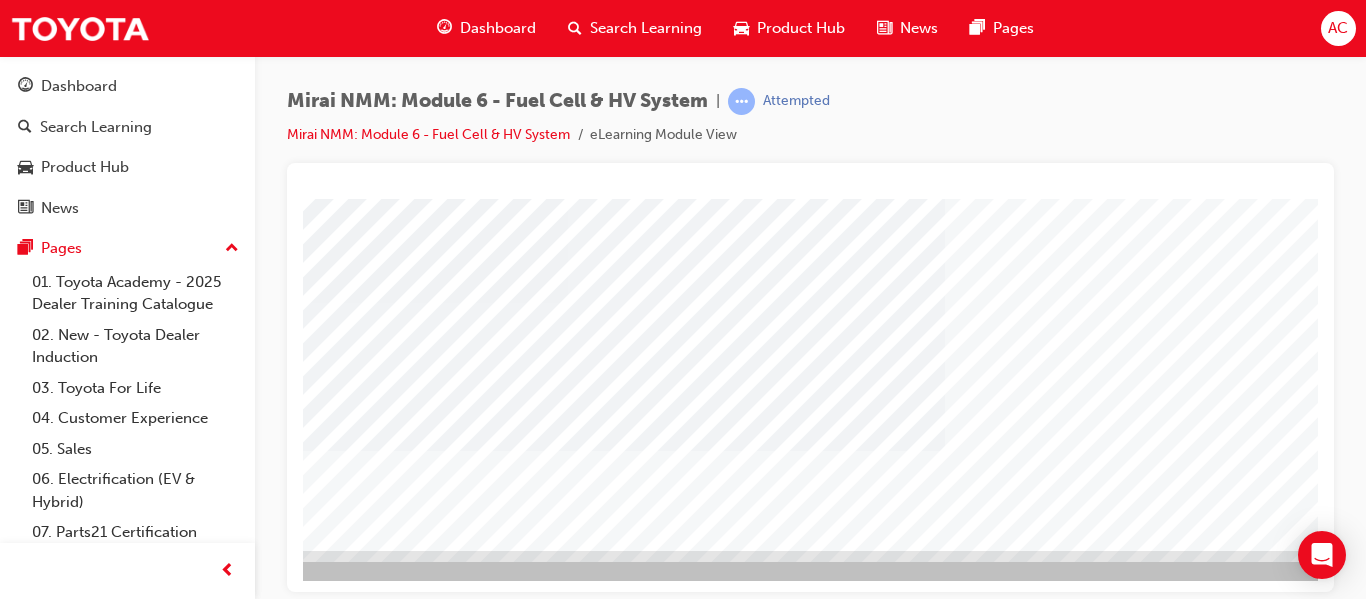 click at bounding box center [86, 1335] 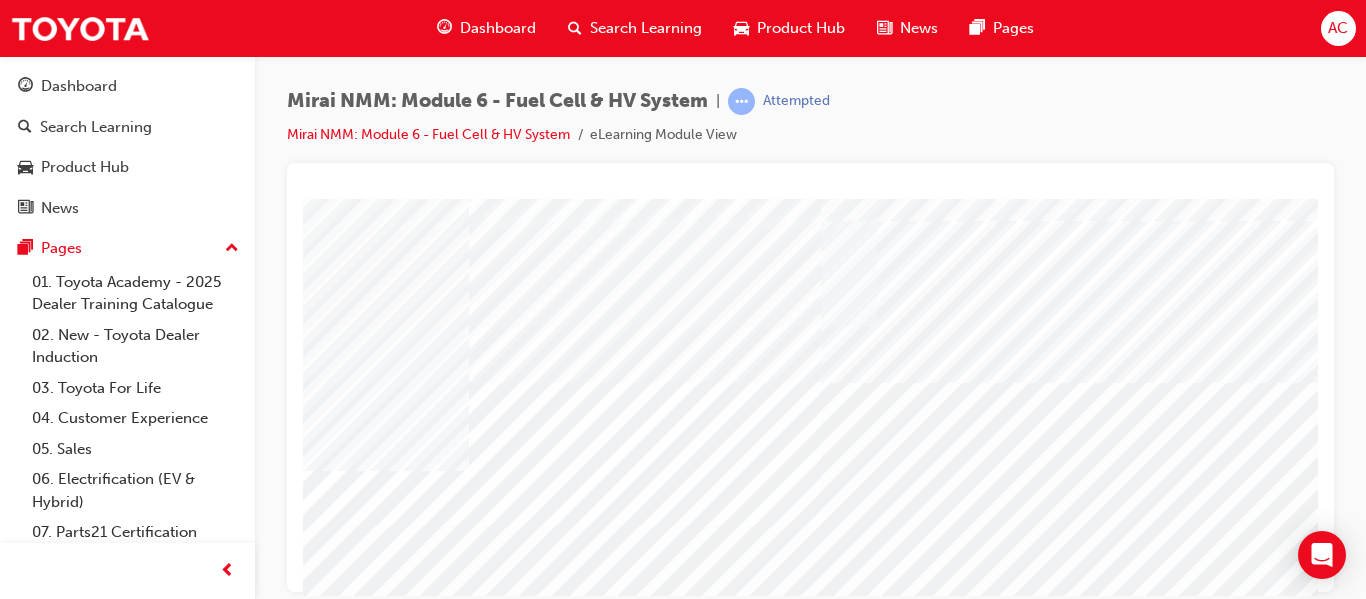 scroll, scrollTop: 268, scrollLeft: 0, axis: vertical 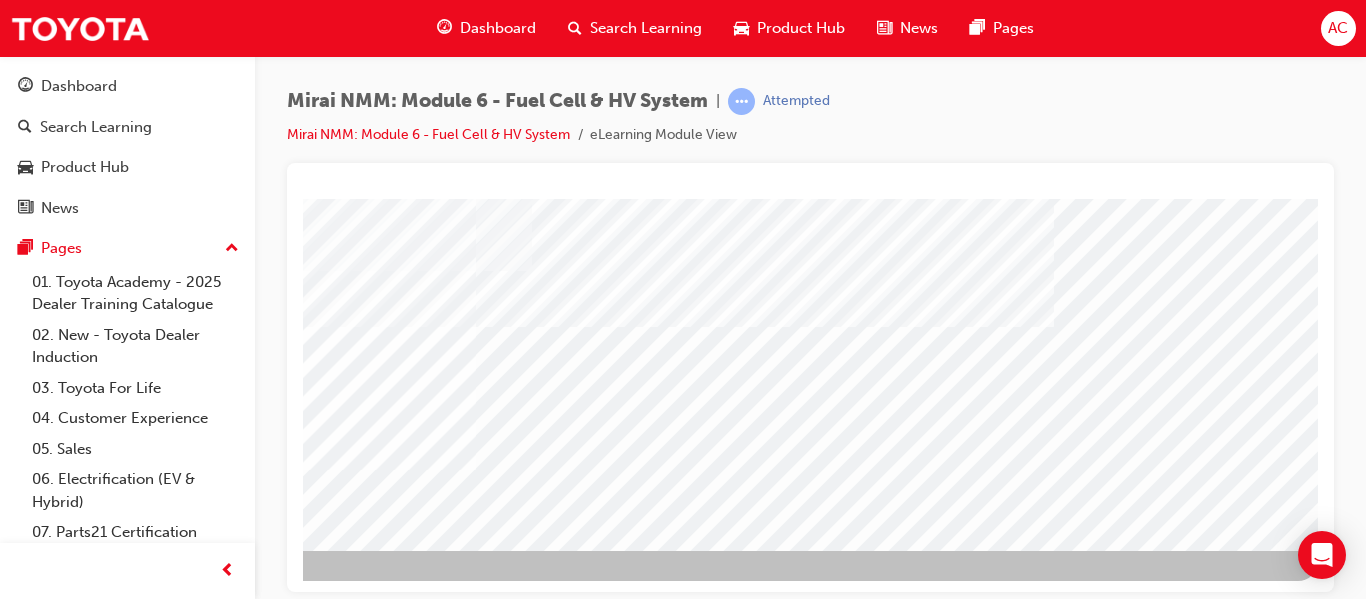 click at bounding box center [21, 2764] 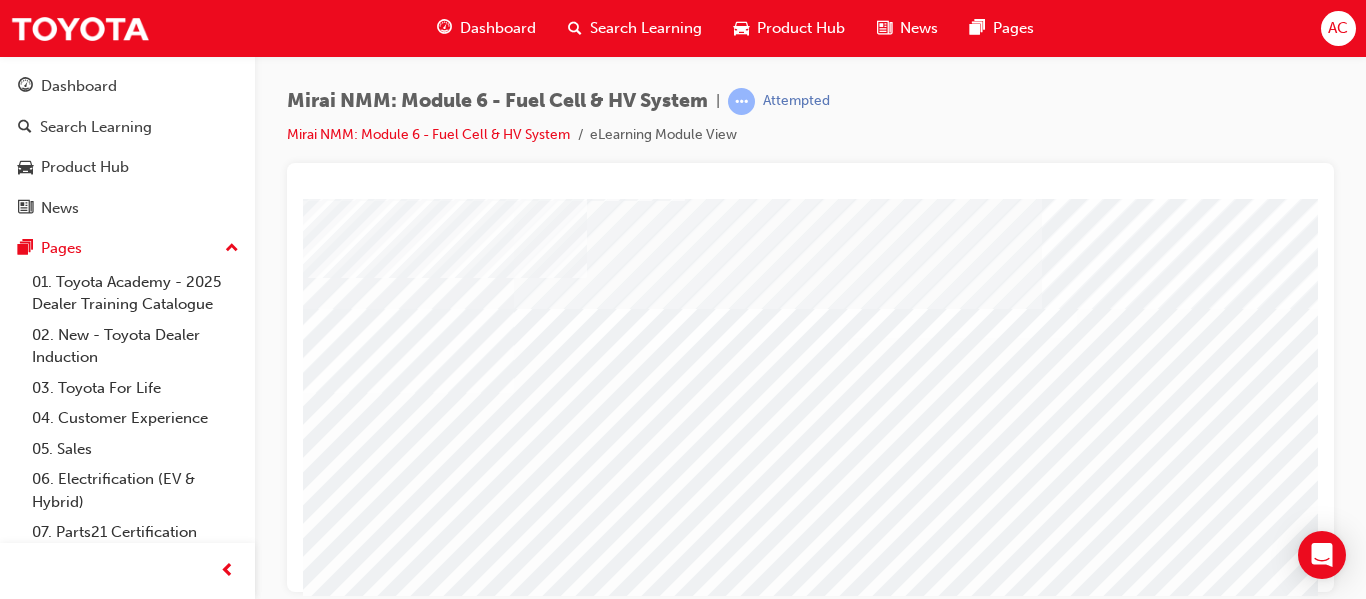 scroll, scrollTop: 368, scrollLeft: 0, axis: vertical 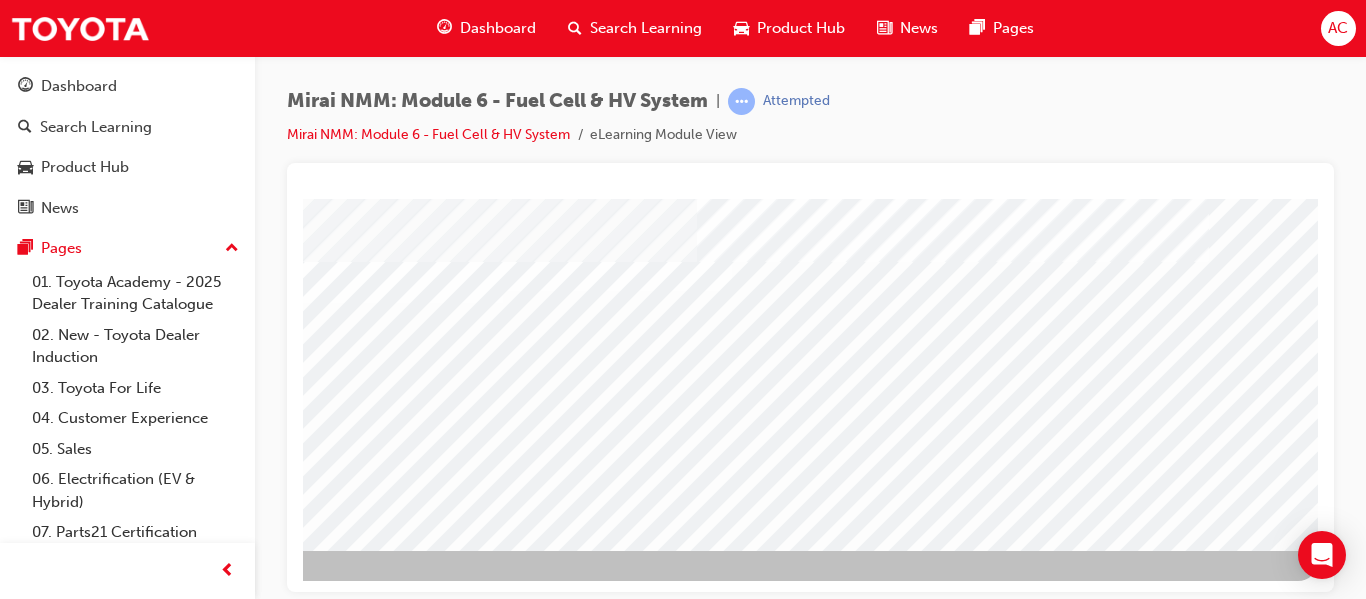 click at bounding box center (21, 2764) 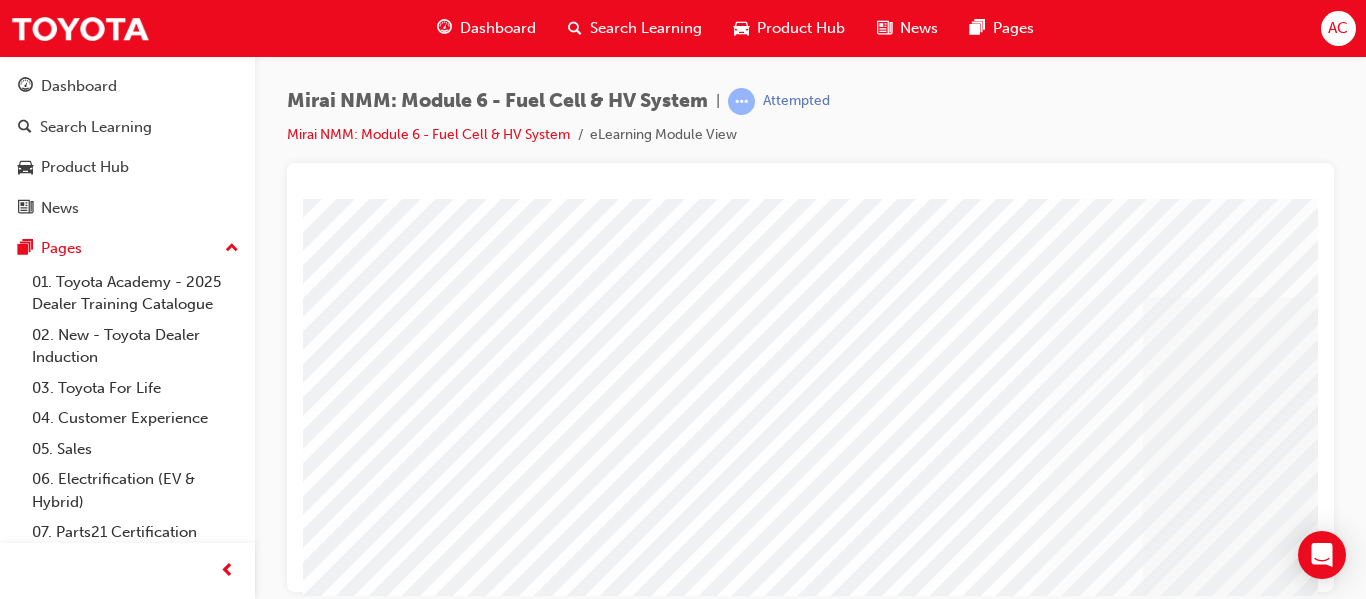 scroll, scrollTop: 100, scrollLeft: 0, axis: vertical 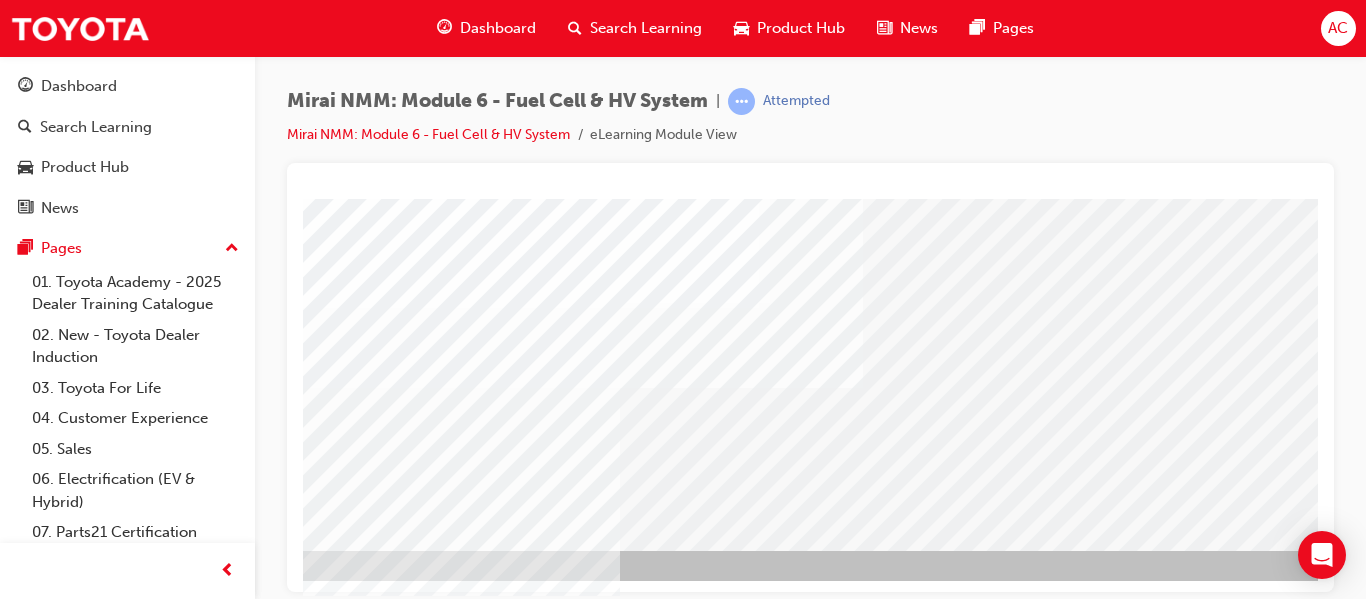 click at bounding box center (86, 2720) 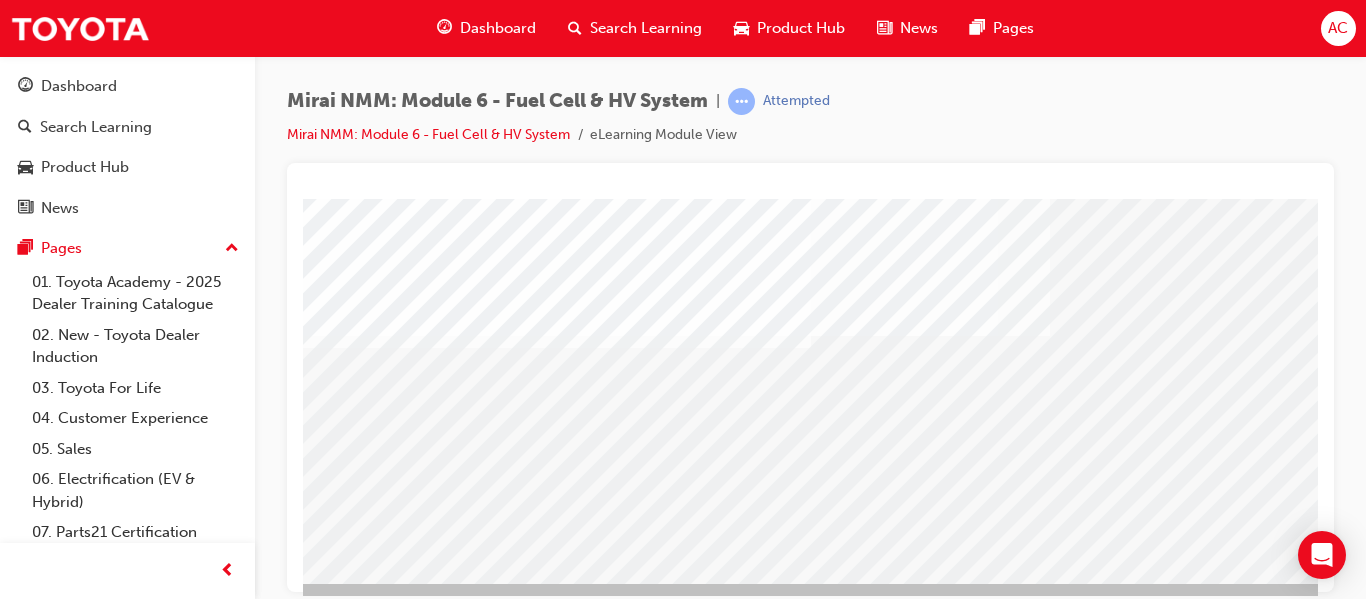 scroll, scrollTop: 368, scrollLeft: 0, axis: vertical 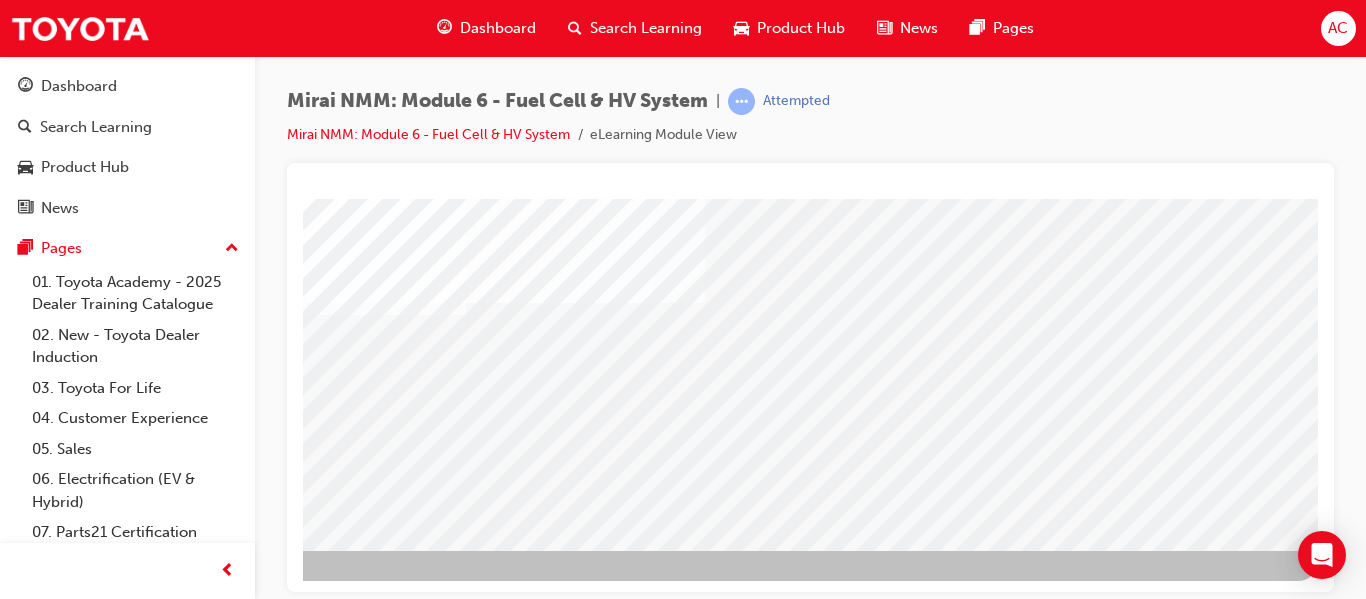 click at bounding box center [21, 1894] 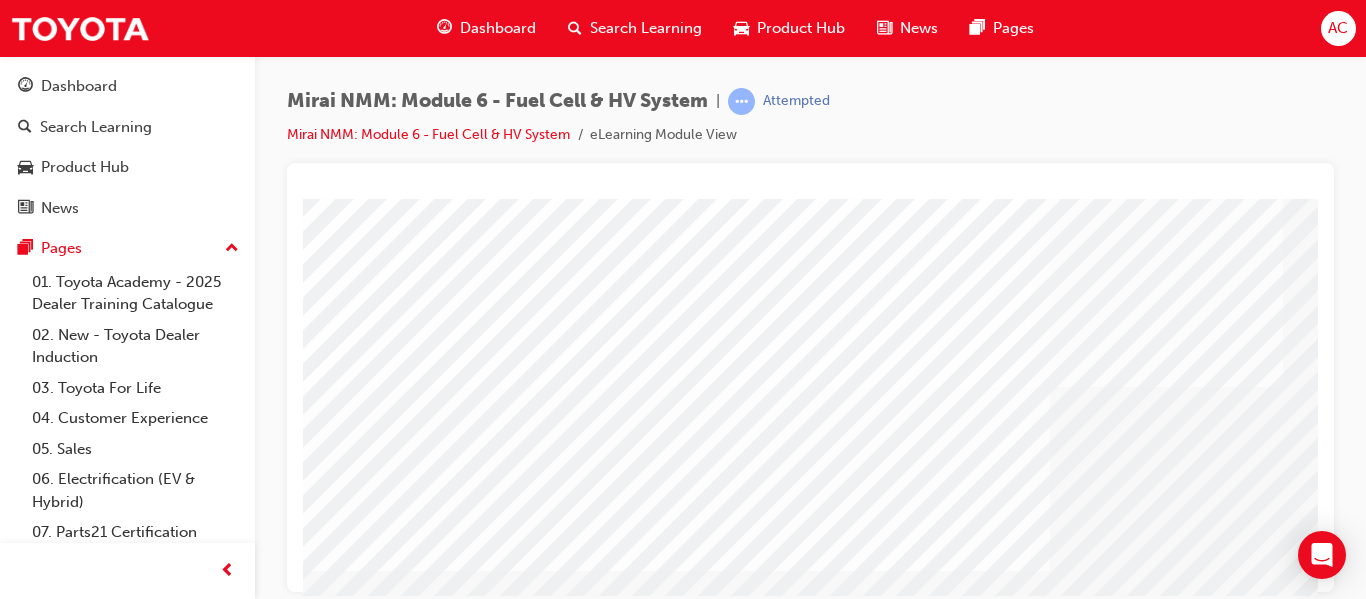 scroll, scrollTop: 200, scrollLeft: 0, axis: vertical 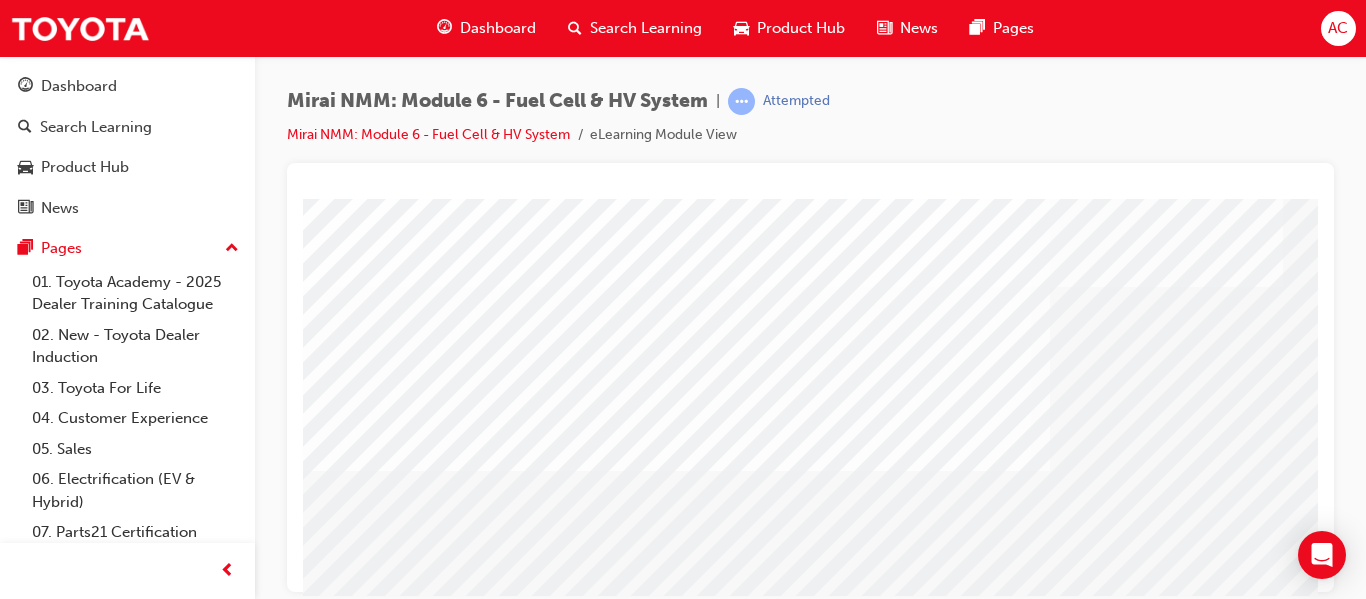 click at bounding box center (328, 3024) 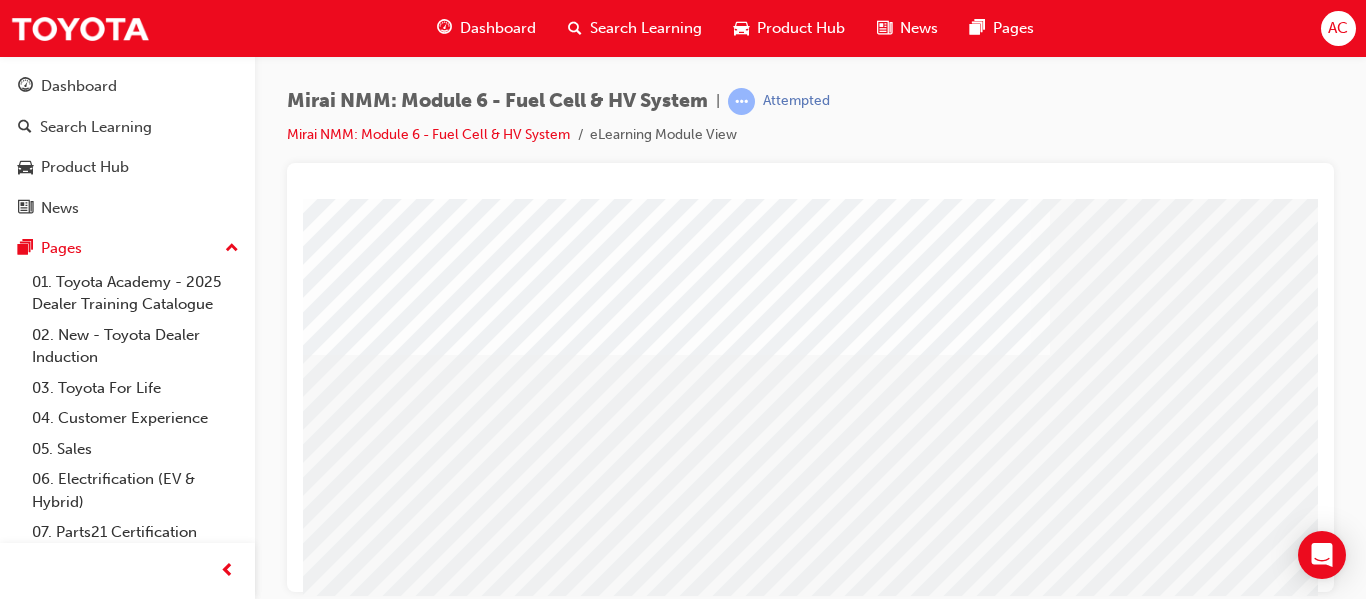 scroll, scrollTop: 268, scrollLeft: 0, axis: vertical 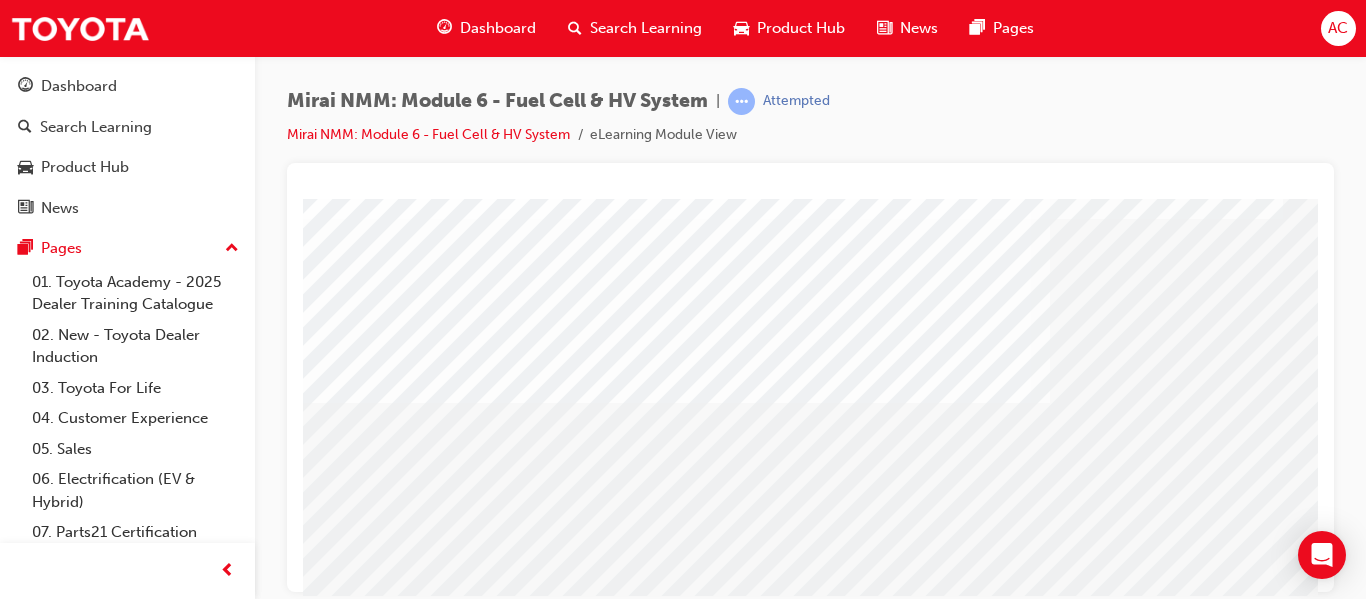 click at bounding box center (328, 3134) 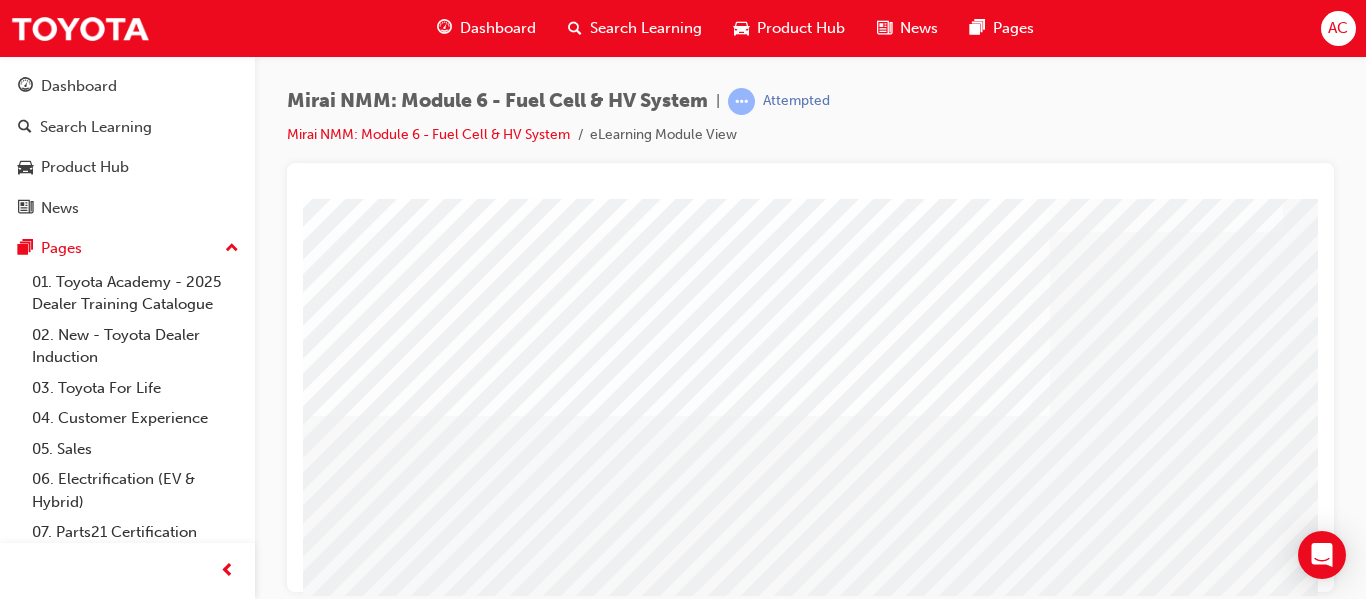 scroll, scrollTop: 168, scrollLeft: 0, axis: vertical 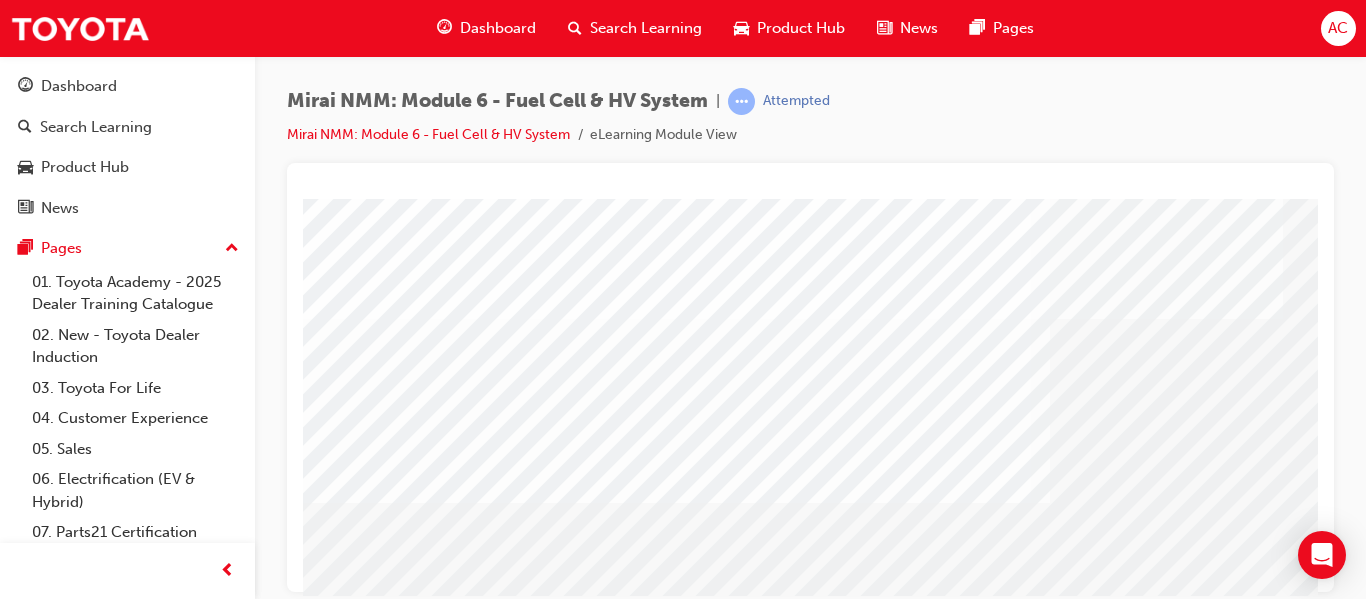click at bounding box center (328, 3412) 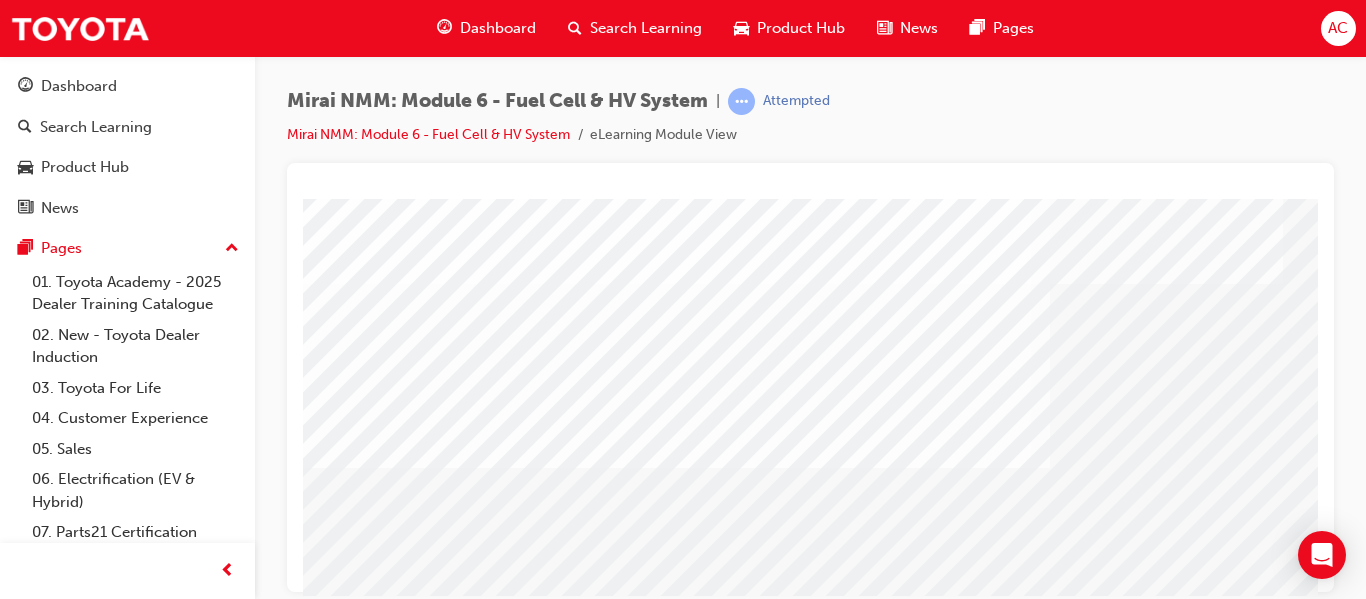 scroll, scrollTop: 168, scrollLeft: 0, axis: vertical 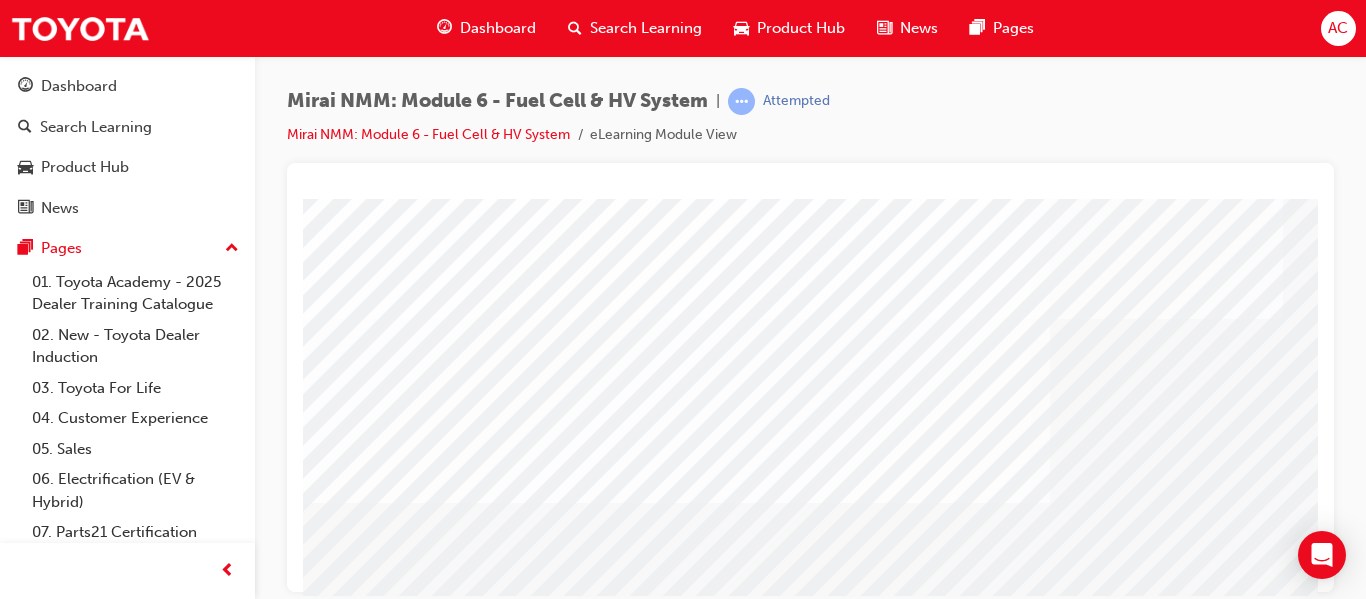 click at bounding box center (328, 3595) 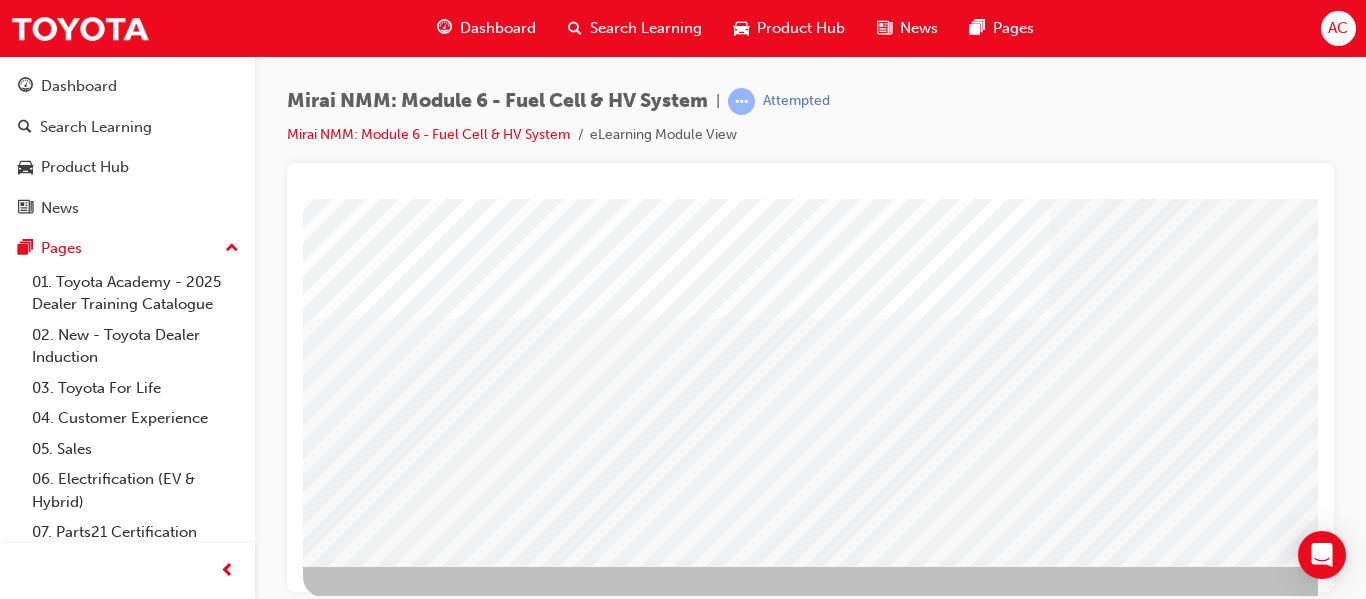 scroll, scrollTop: 368, scrollLeft: 0, axis: vertical 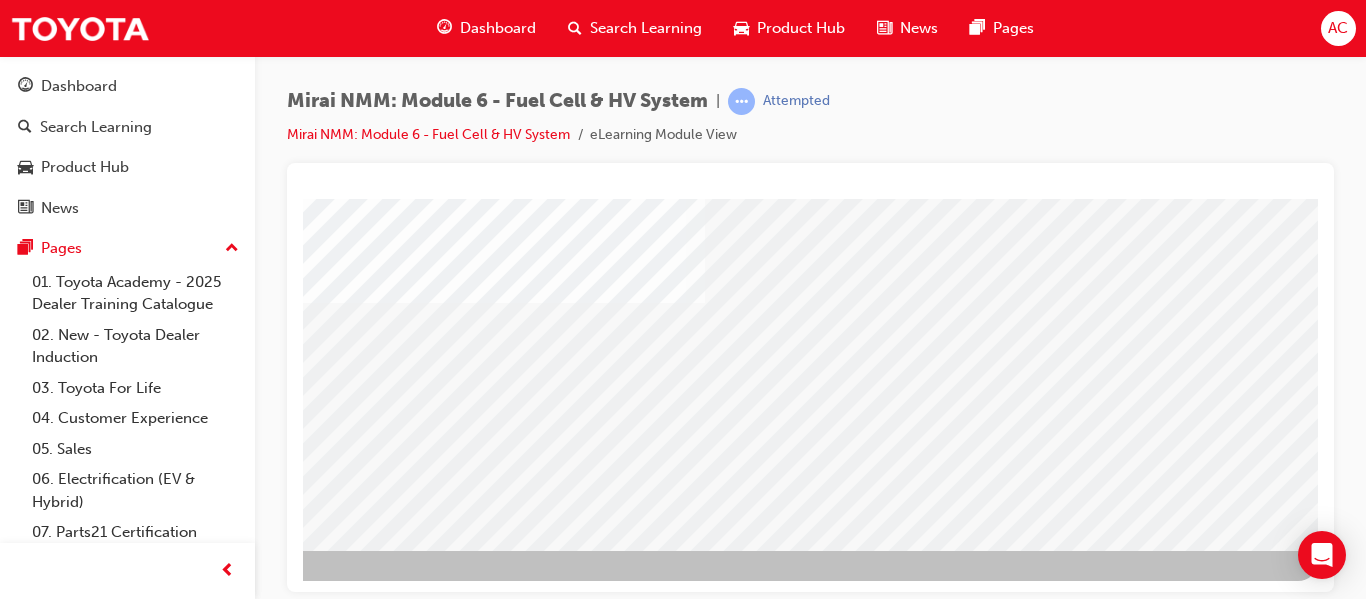 click at bounding box center (21, 1894) 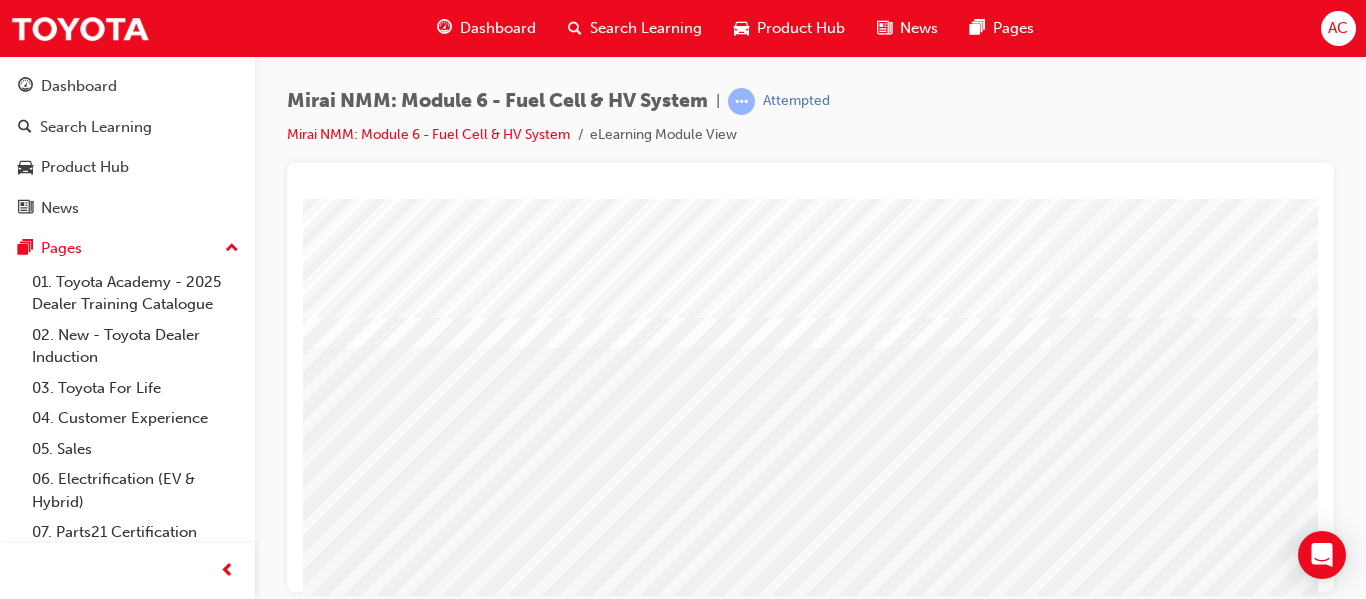 scroll, scrollTop: 368, scrollLeft: 0, axis: vertical 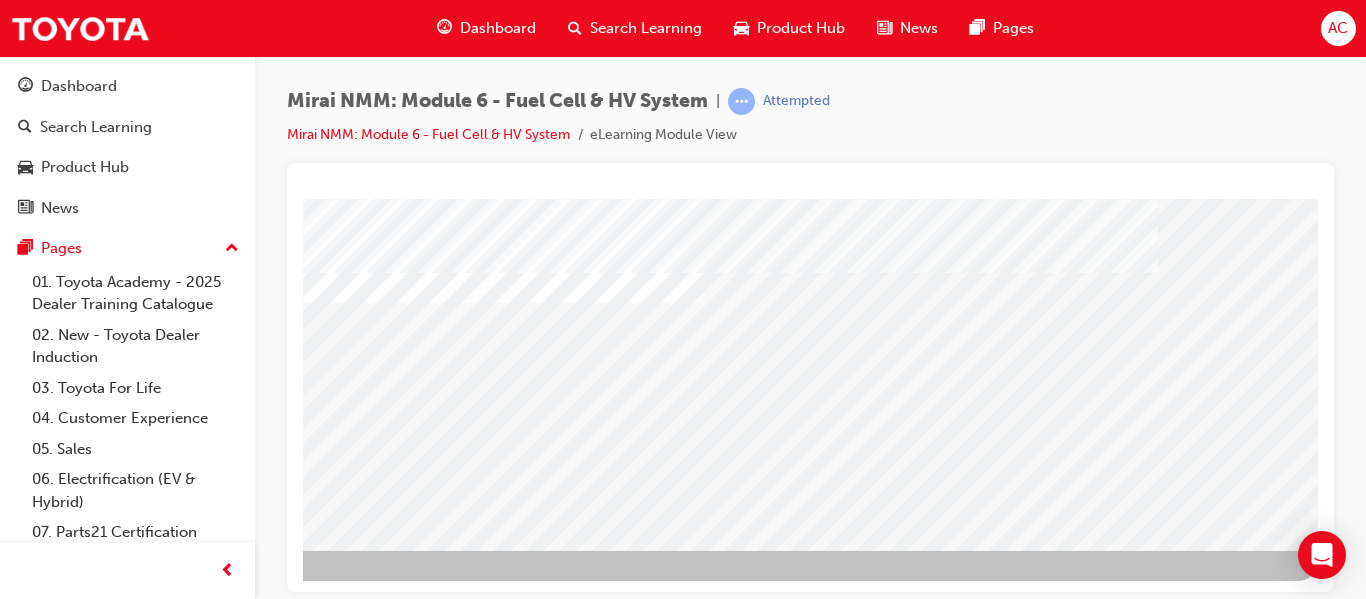 click at bounding box center (21, 1894) 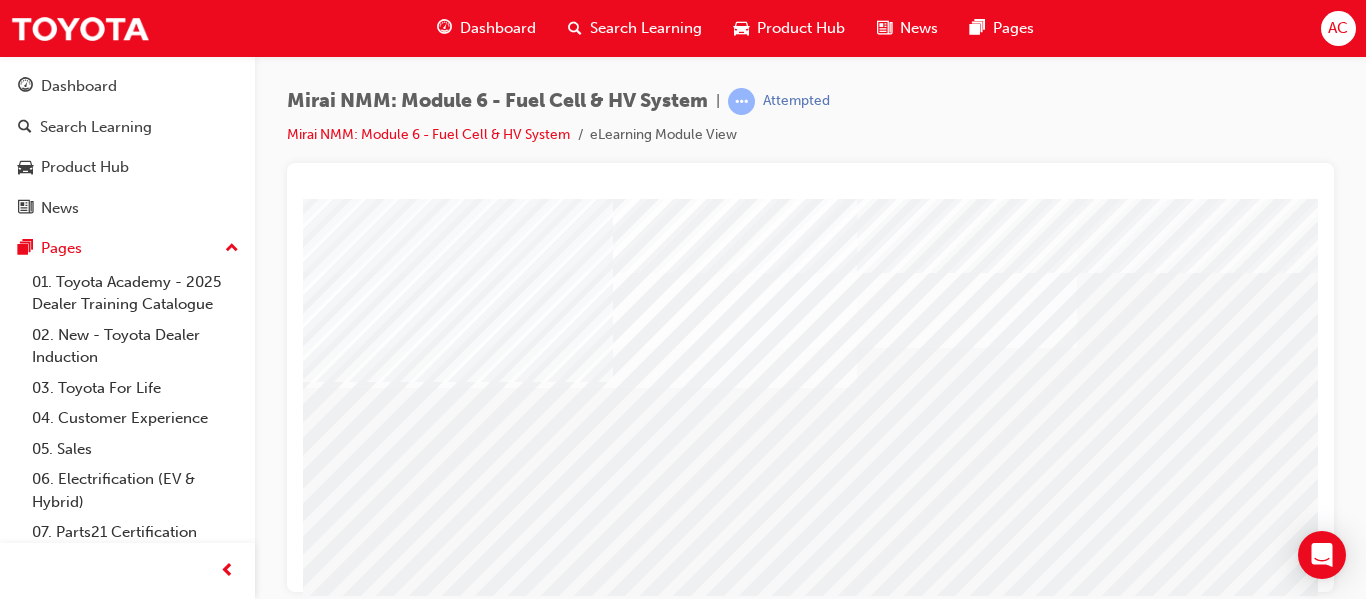 scroll, scrollTop: 368, scrollLeft: 0, axis: vertical 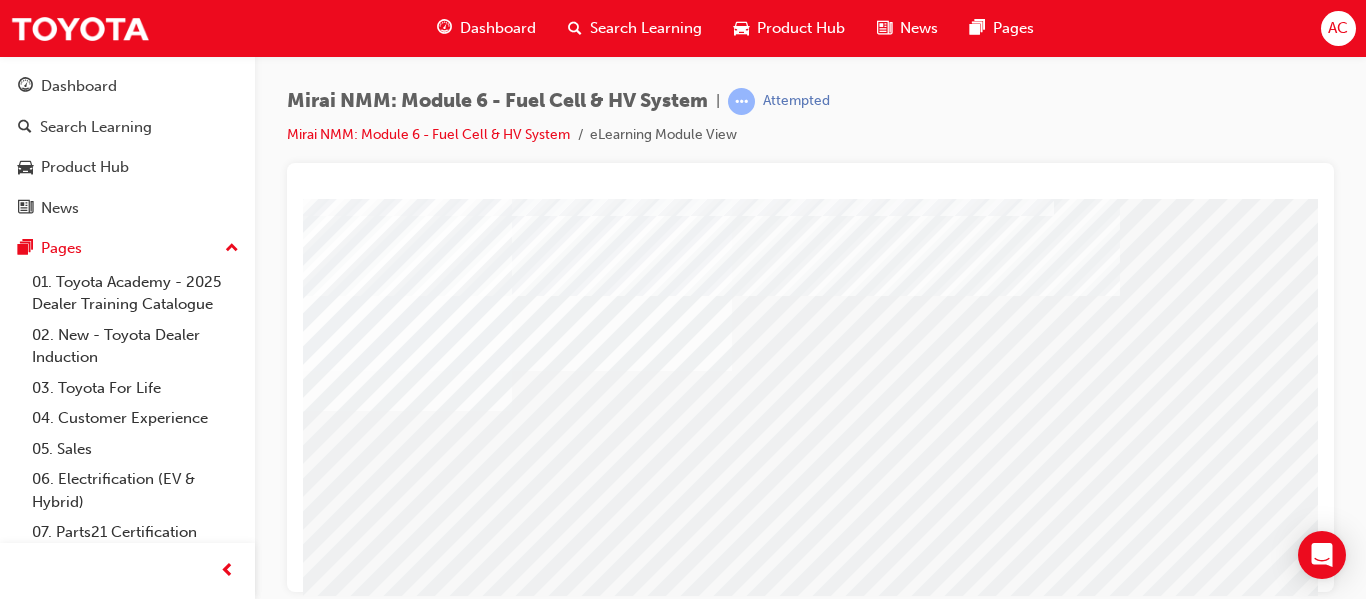 click at bounding box center (21, 1962) 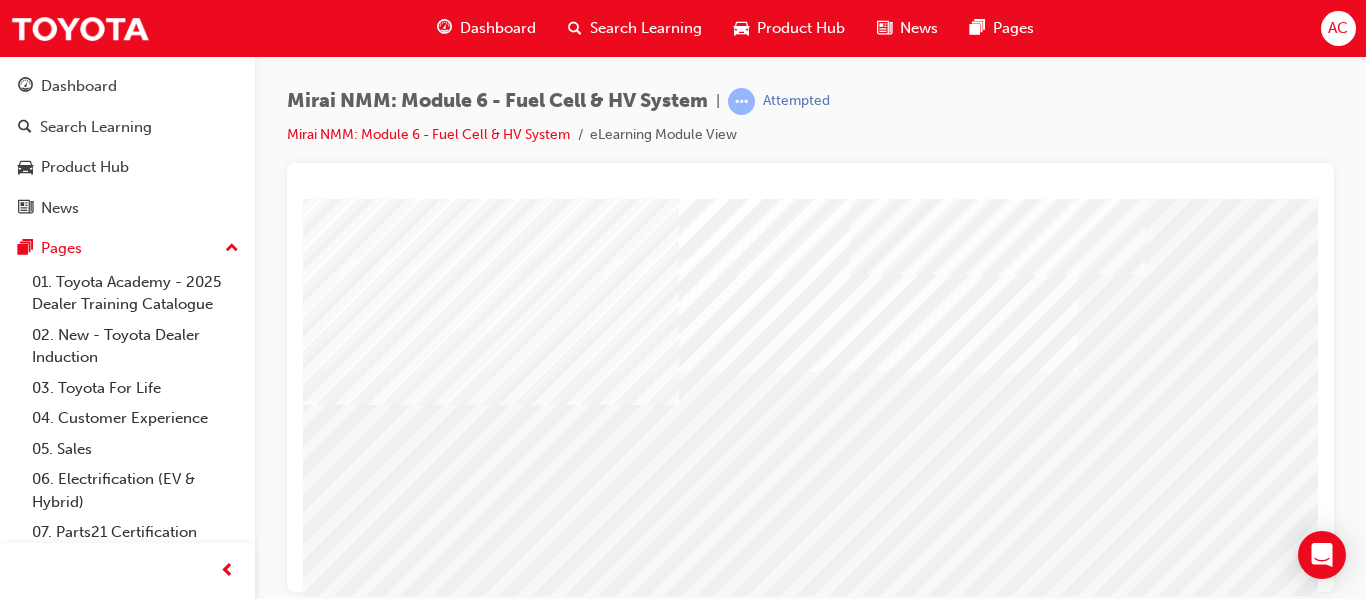 scroll, scrollTop: 300, scrollLeft: 0, axis: vertical 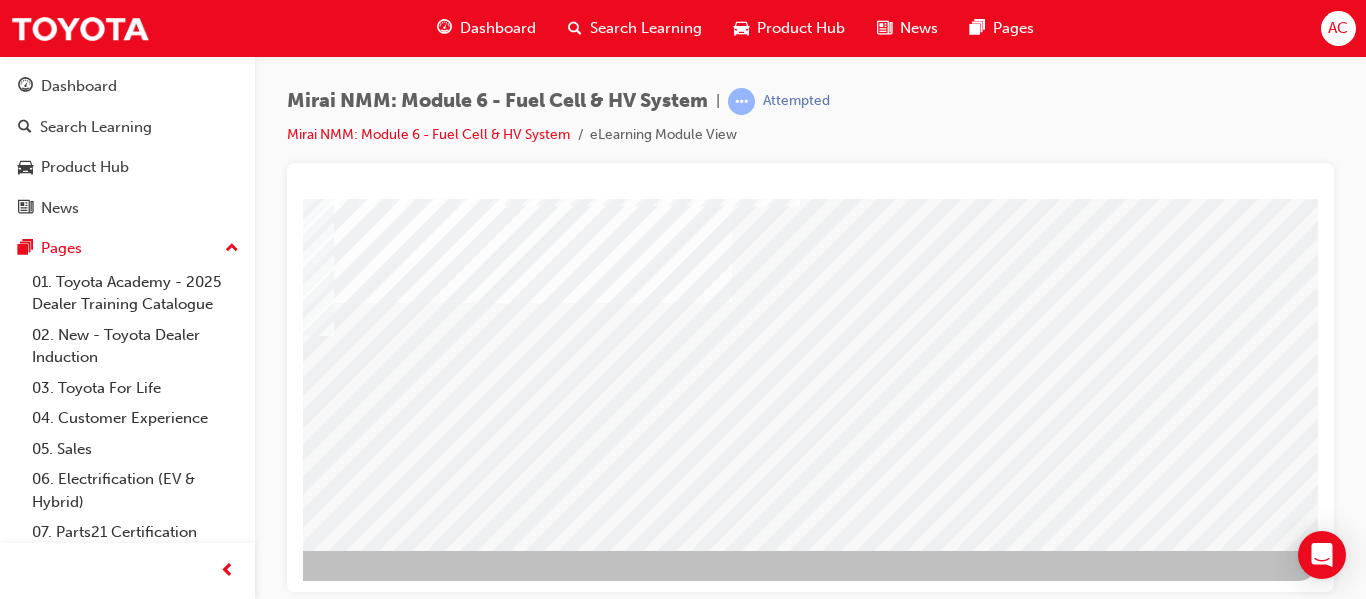 click at bounding box center (21, 1894) 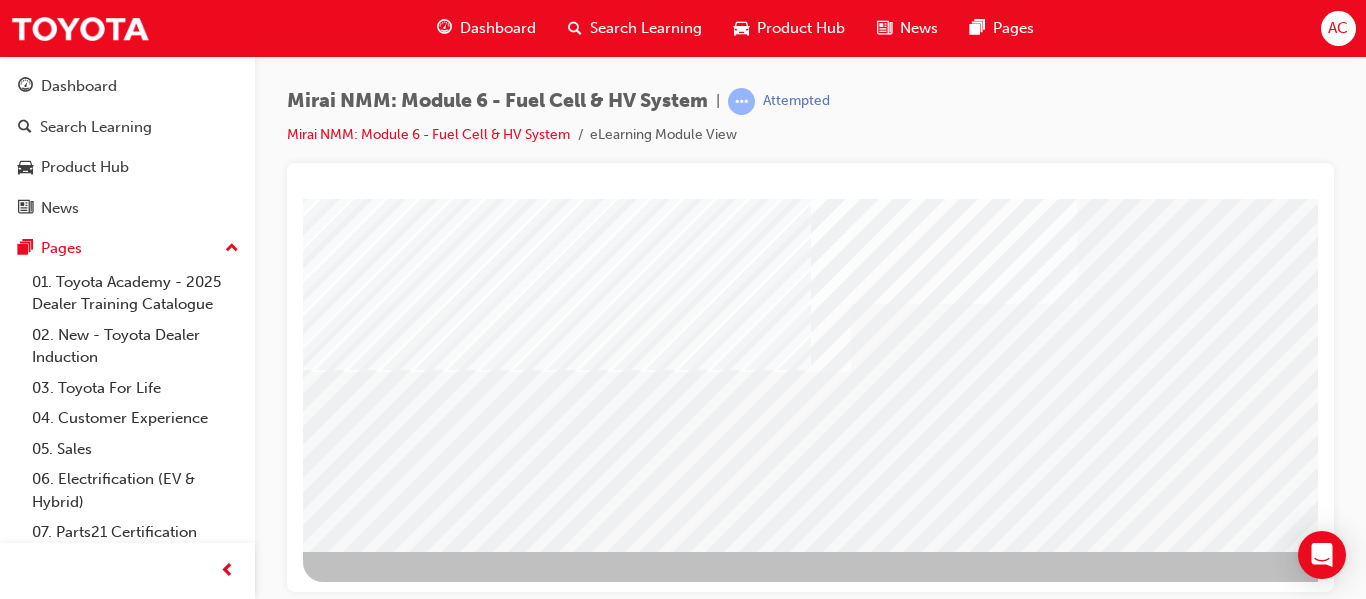 scroll, scrollTop: 368, scrollLeft: 0, axis: vertical 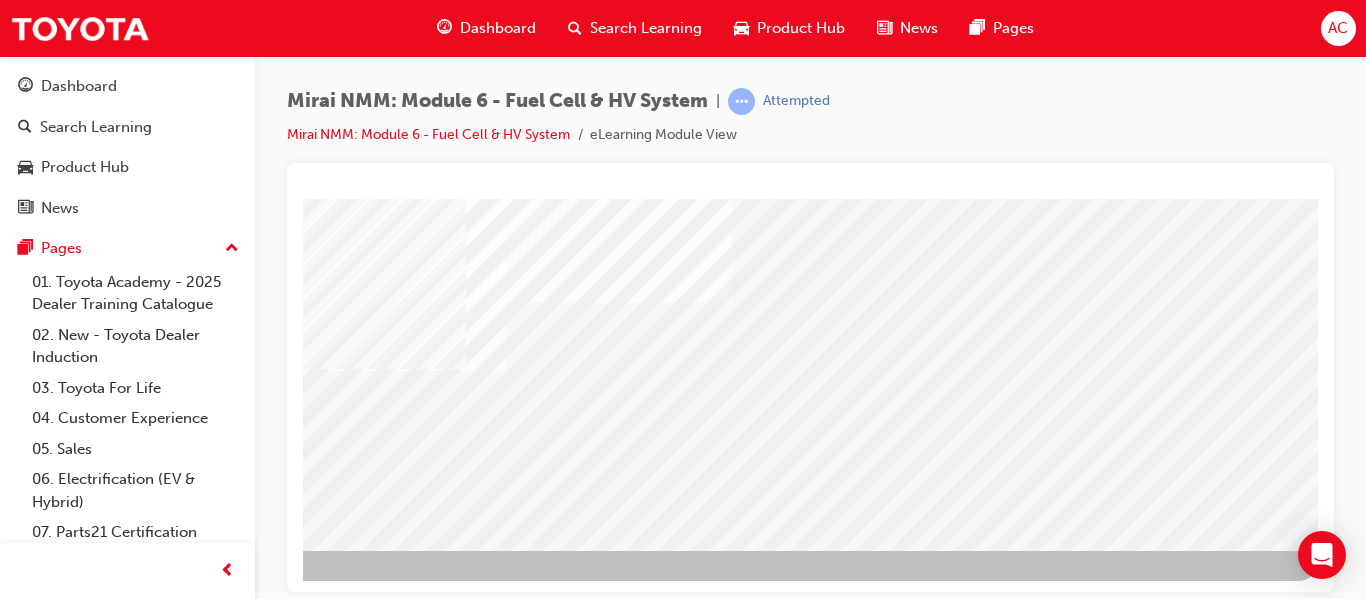 click at bounding box center (230, 2814) 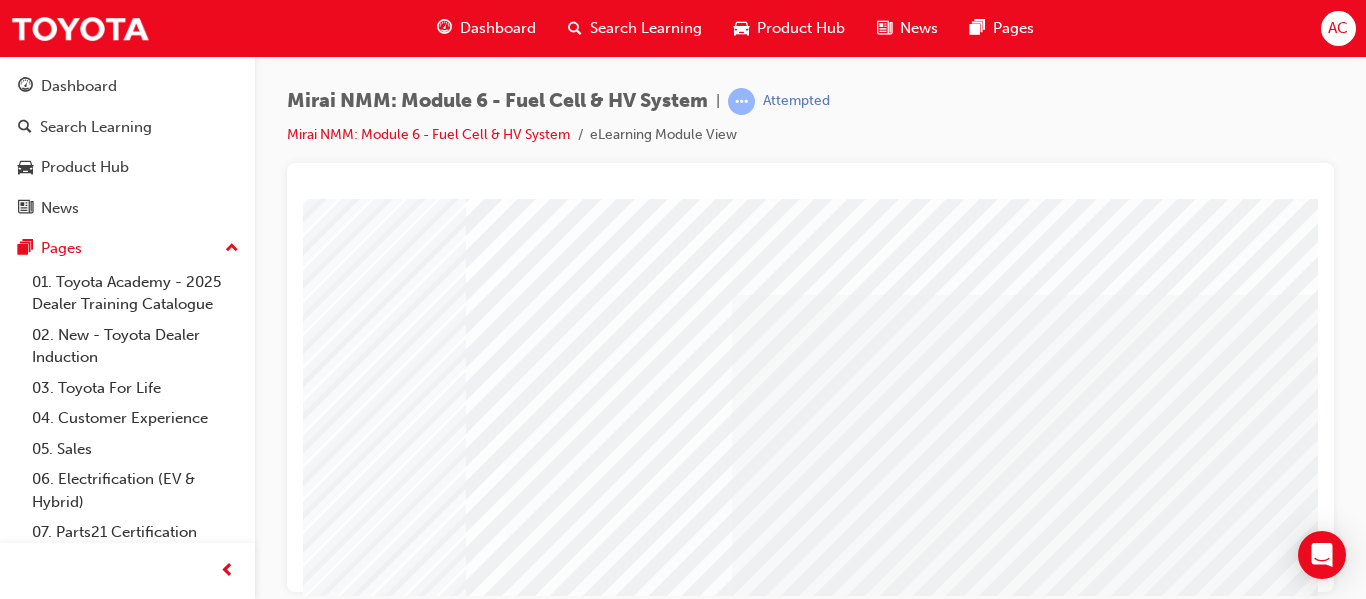 scroll, scrollTop: 0, scrollLeft: 360, axis: horizontal 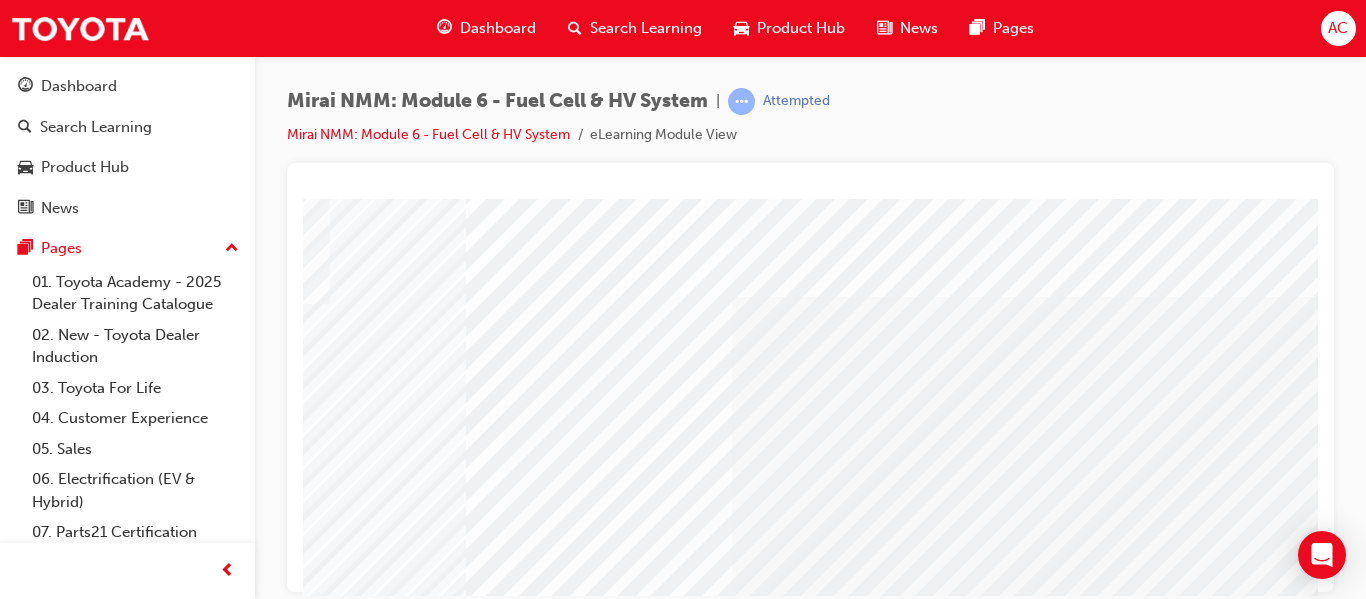 click at bounding box center (15, 4388) 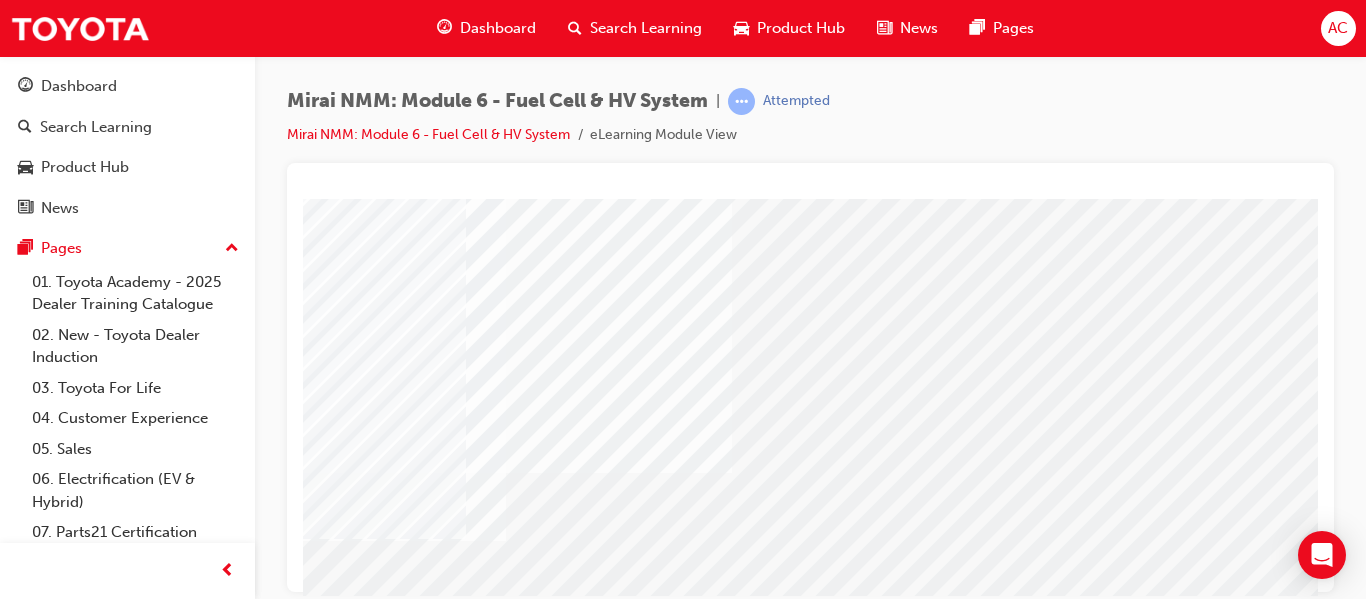 scroll, scrollTop: 200, scrollLeft: 360, axis: both 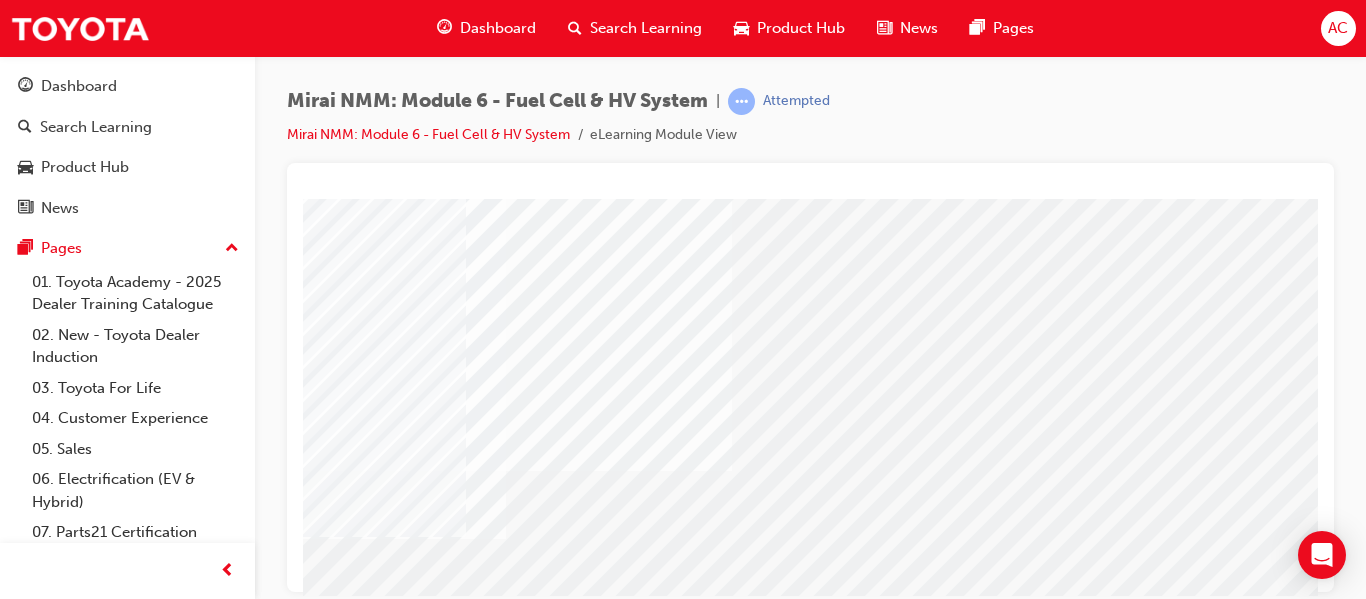 click at bounding box center [15, 4315] 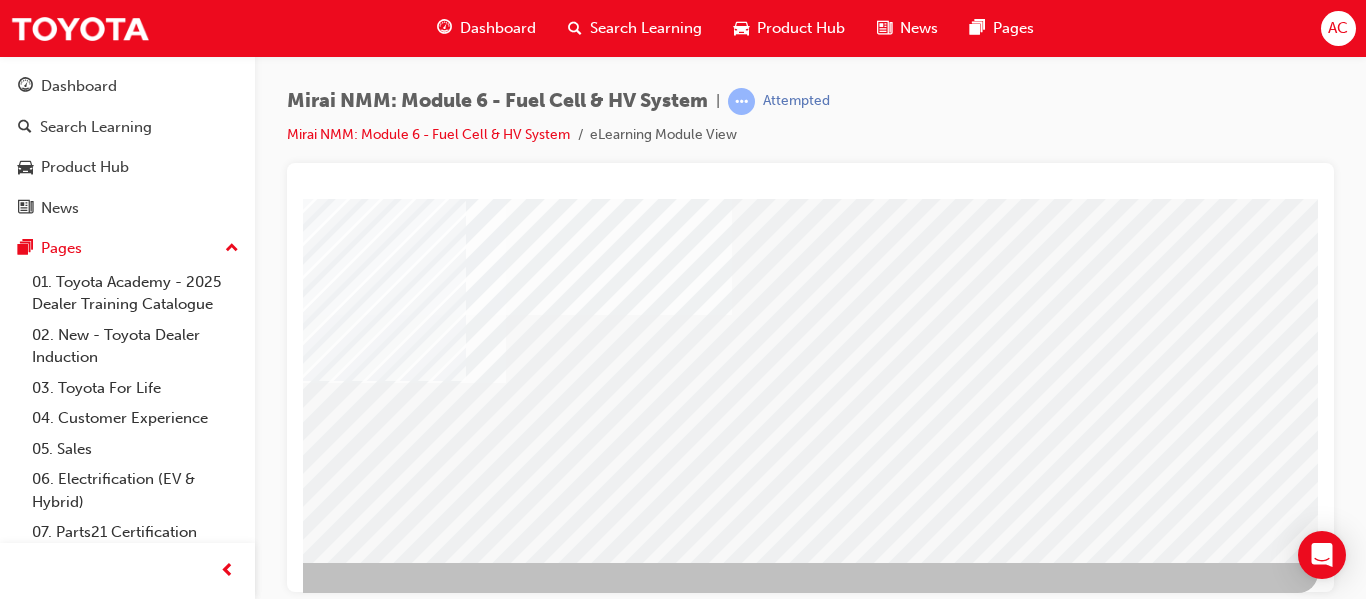 scroll, scrollTop: 368, scrollLeft: 360, axis: both 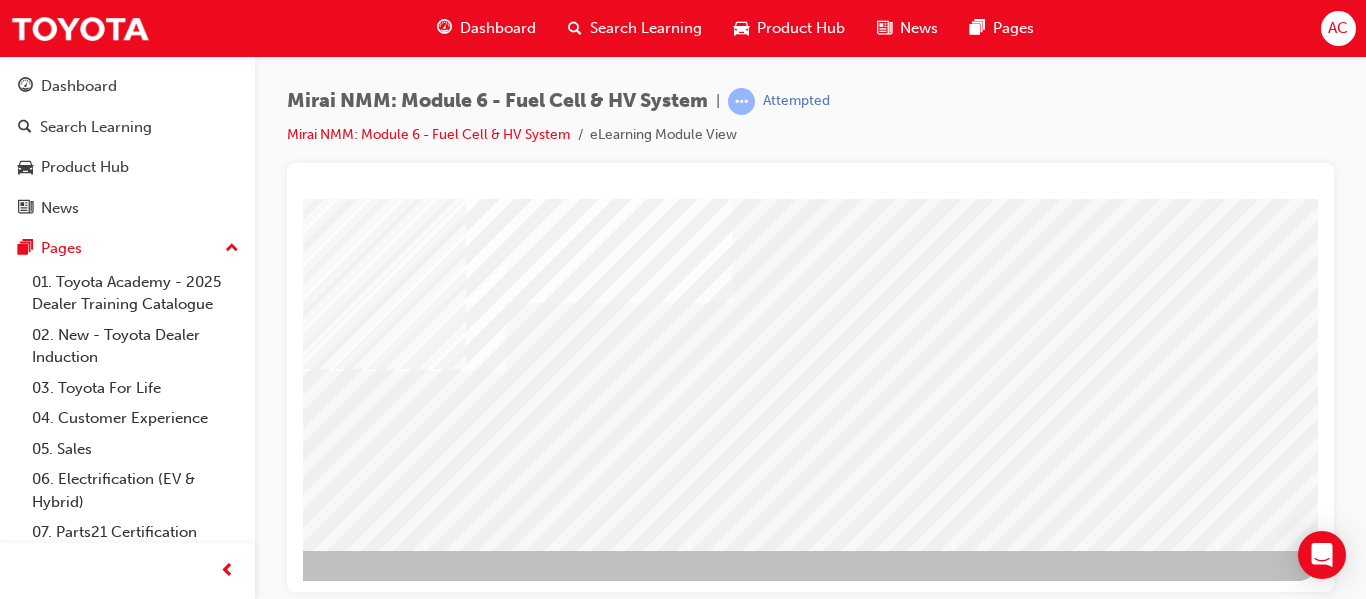 click at bounding box center (21, 1894) 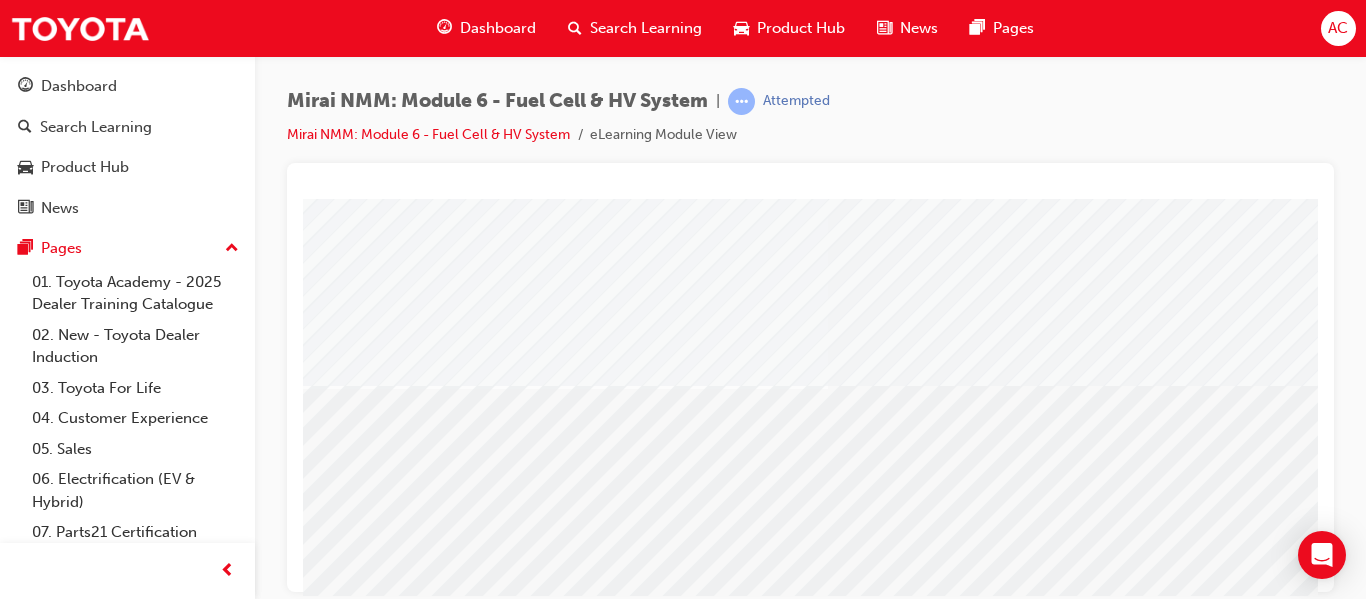 scroll, scrollTop: 368, scrollLeft: 0, axis: vertical 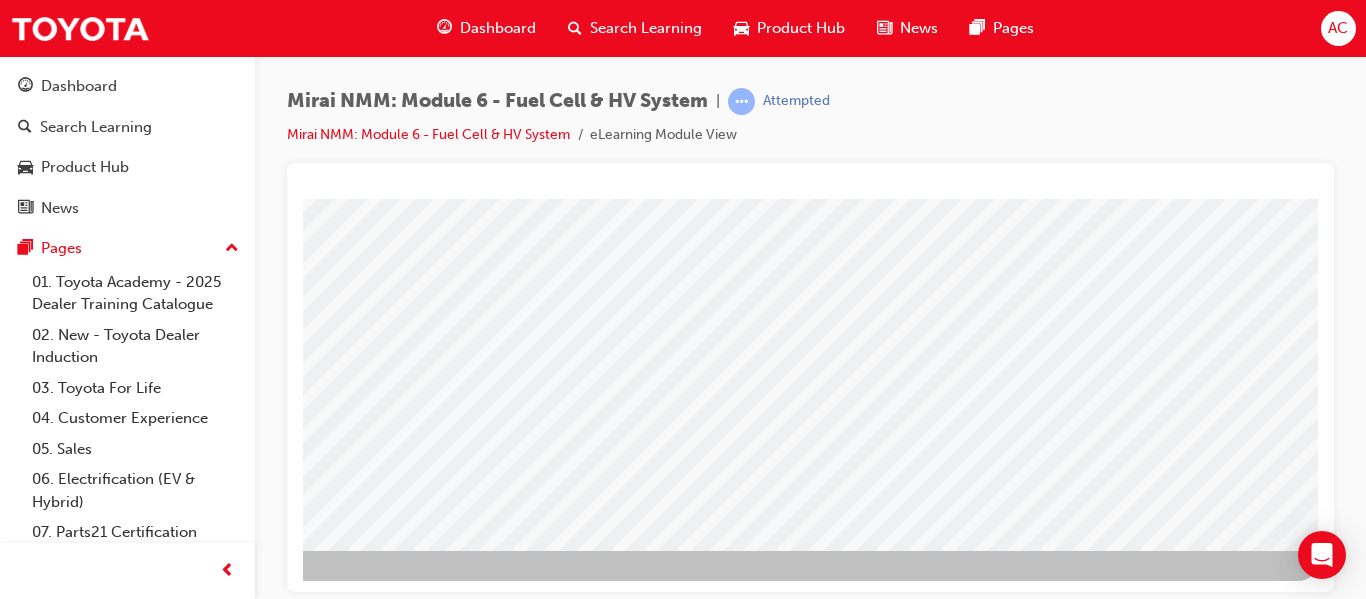 click at bounding box center (21, 1516) 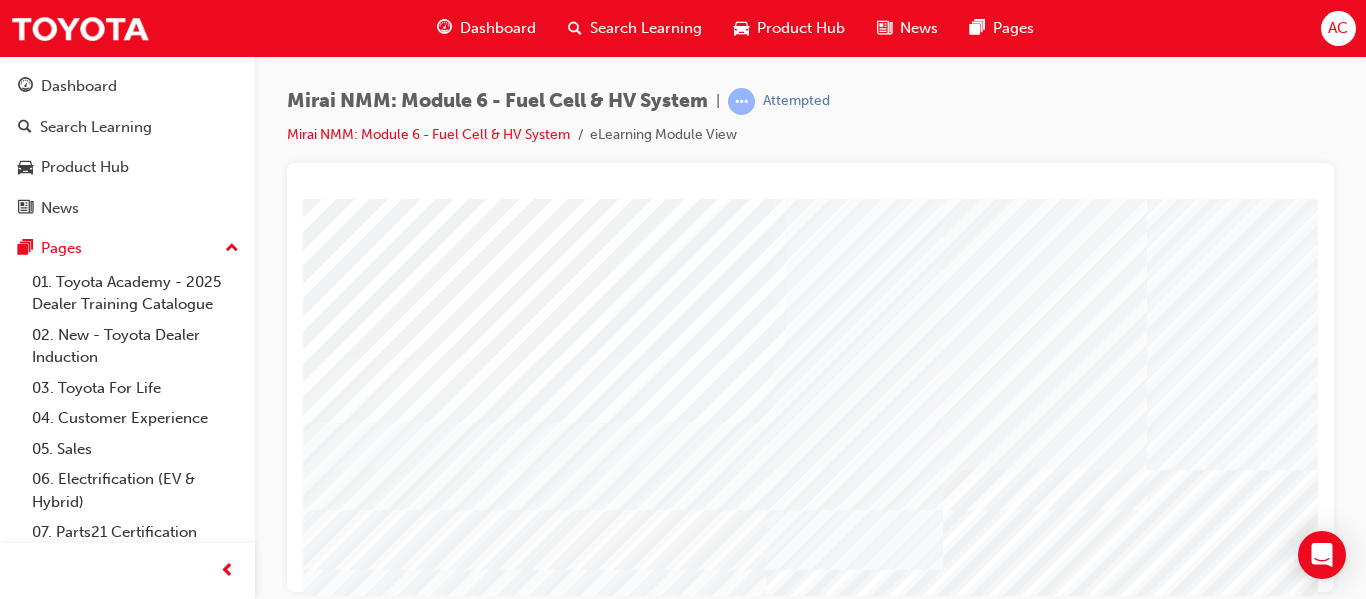 drag, startPoint x: 359, startPoint y: 518, endPoint x: 580, endPoint y: 551, distance: 223.45021 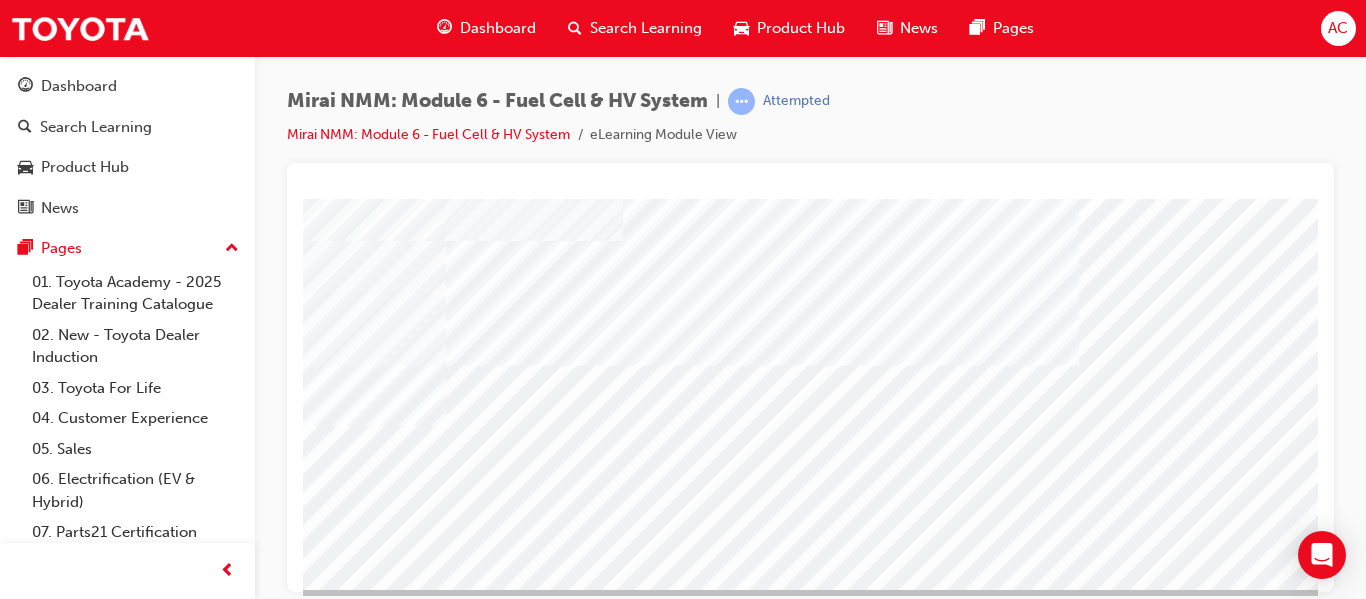 scroll, scrollTop: 368, scrollLeft: 320, axis: both 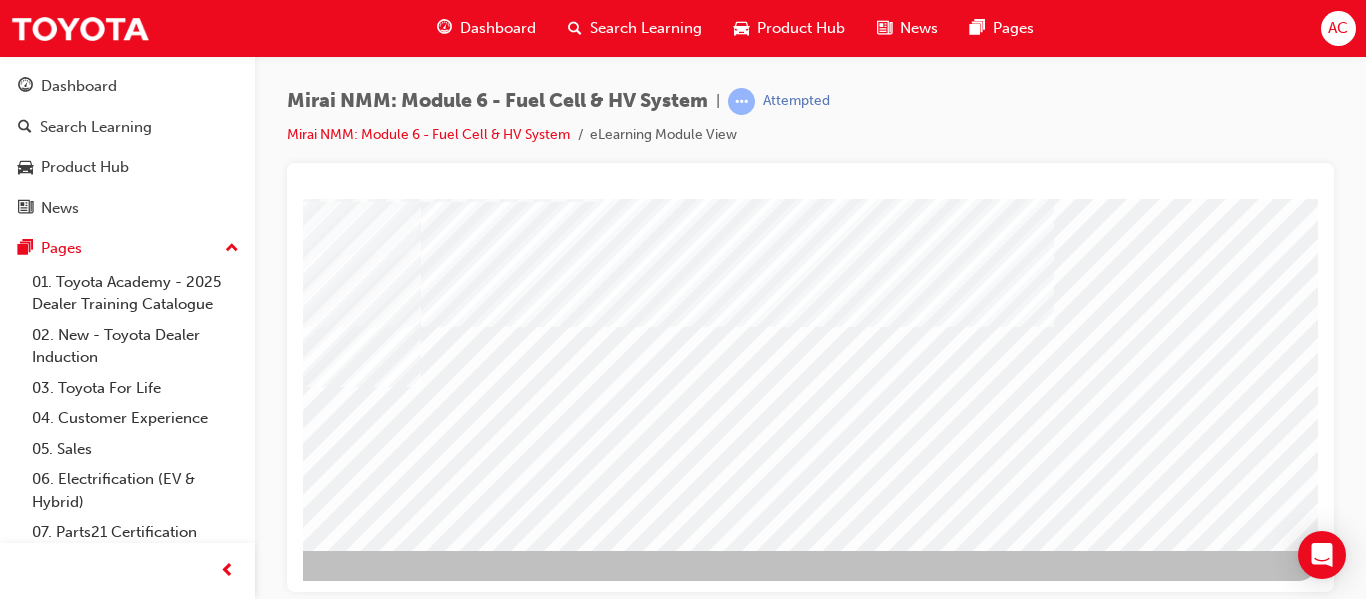 click at bounding box center (21, 2764) 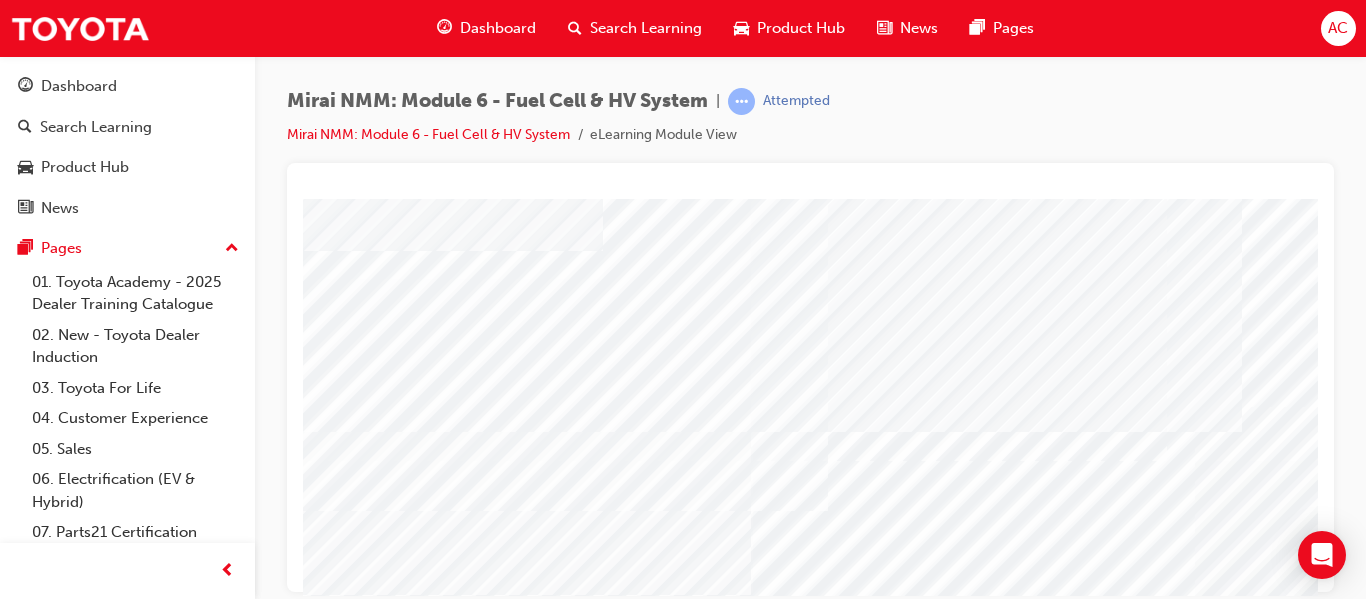 scroll, scrollTop: 68, scrollLeft: 0, axis: vertical 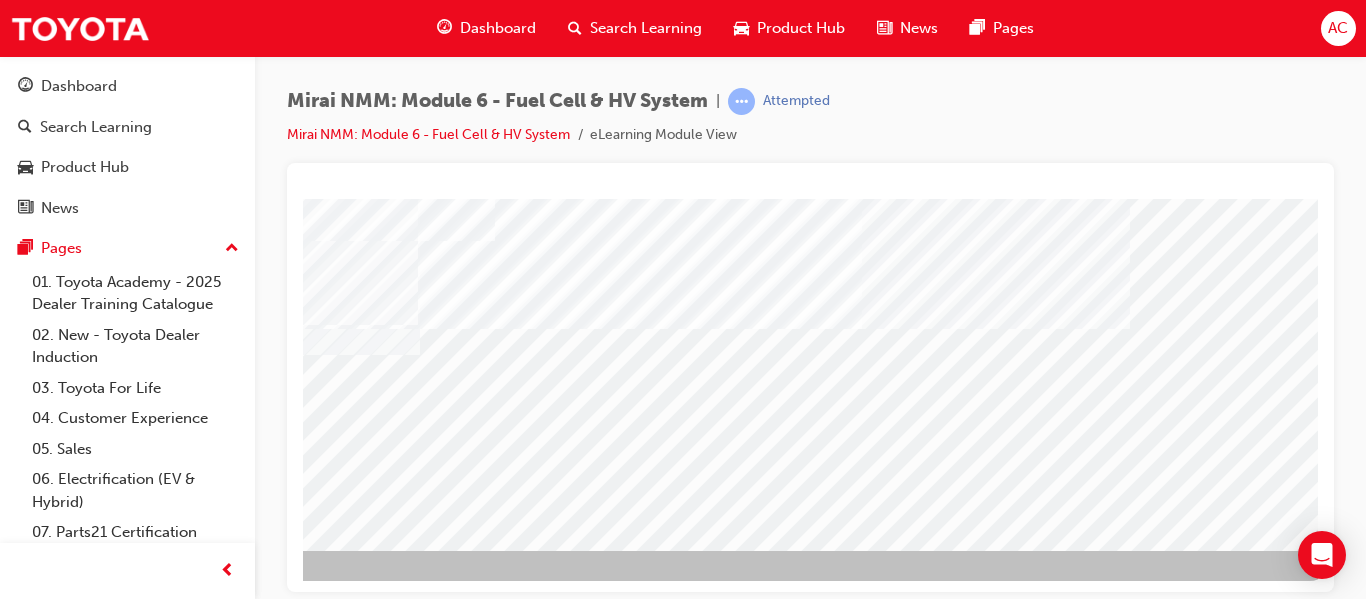 click at bounding box center (33, 2044) 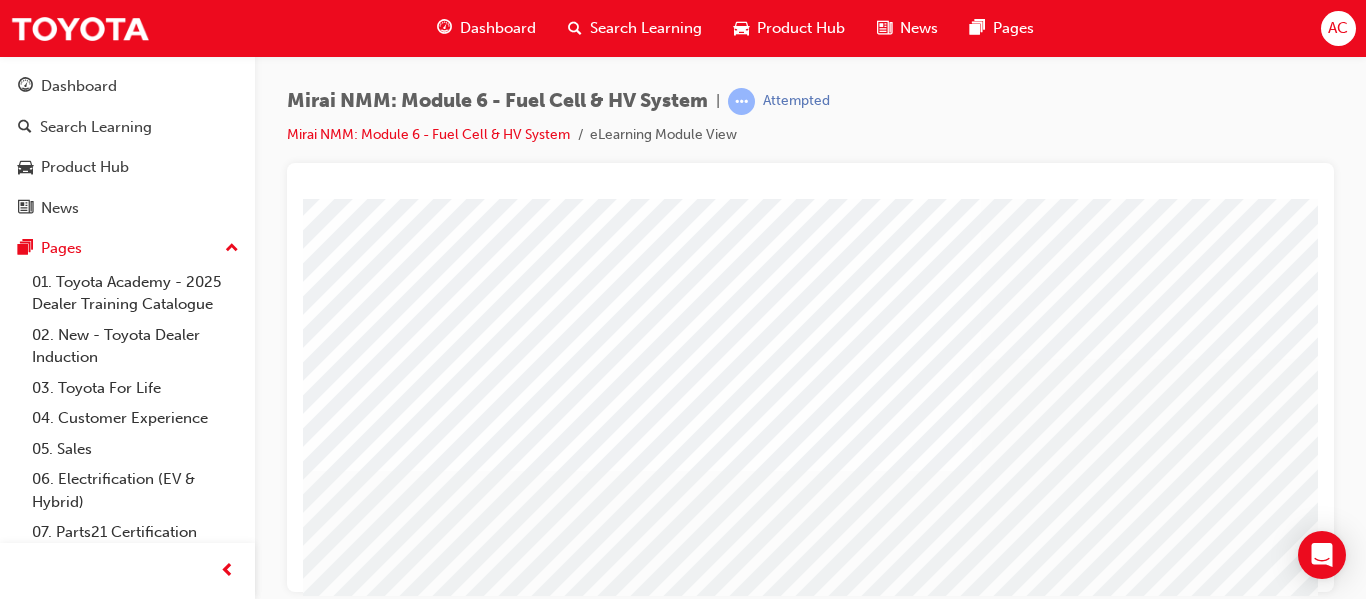 scroll, scrollTop: 100, scrollLeft: 0, axis: vertical 